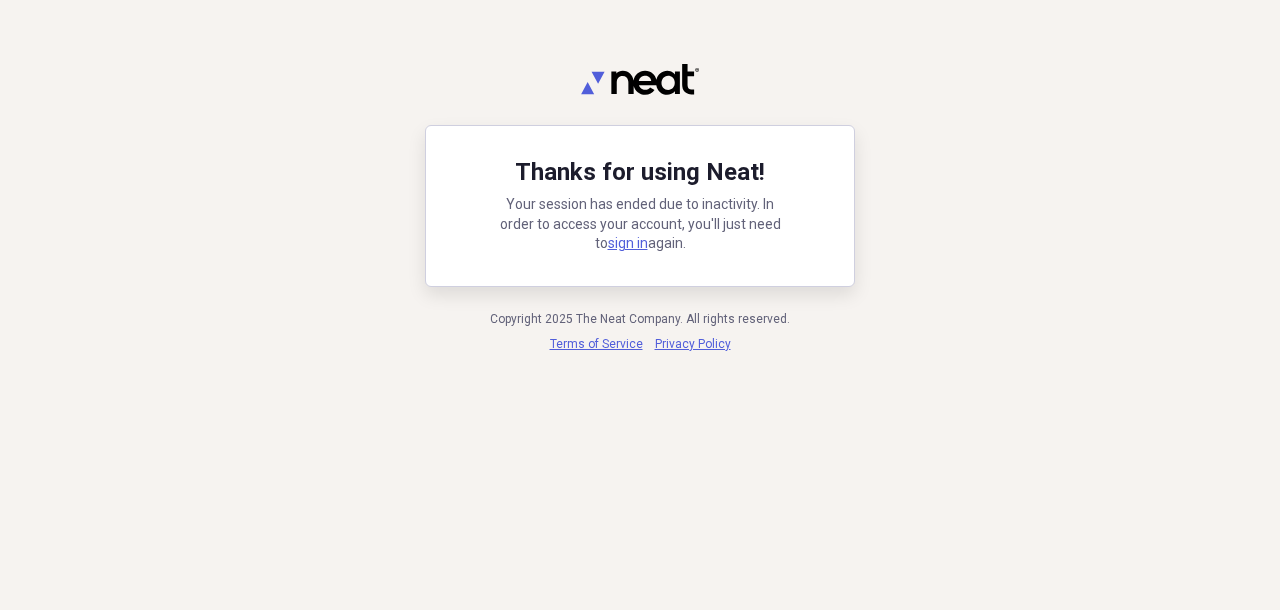 scroll, scrollTop: 0, scrollLeft: 0, axis: both 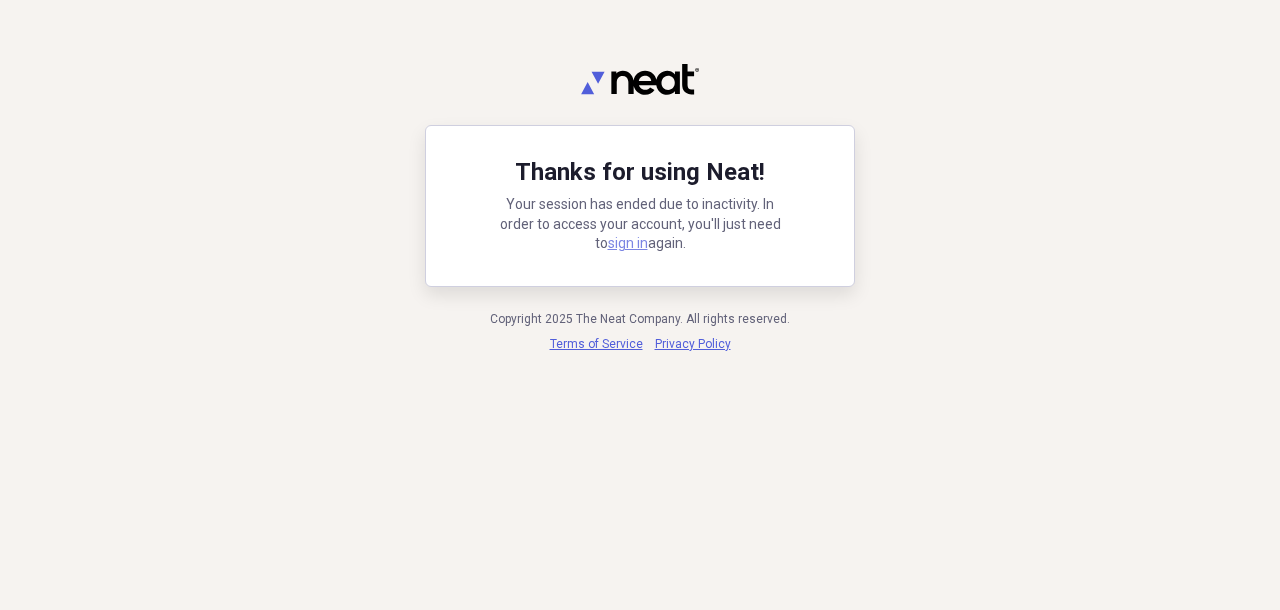click on "sign in" at bounding box center (628, 243) 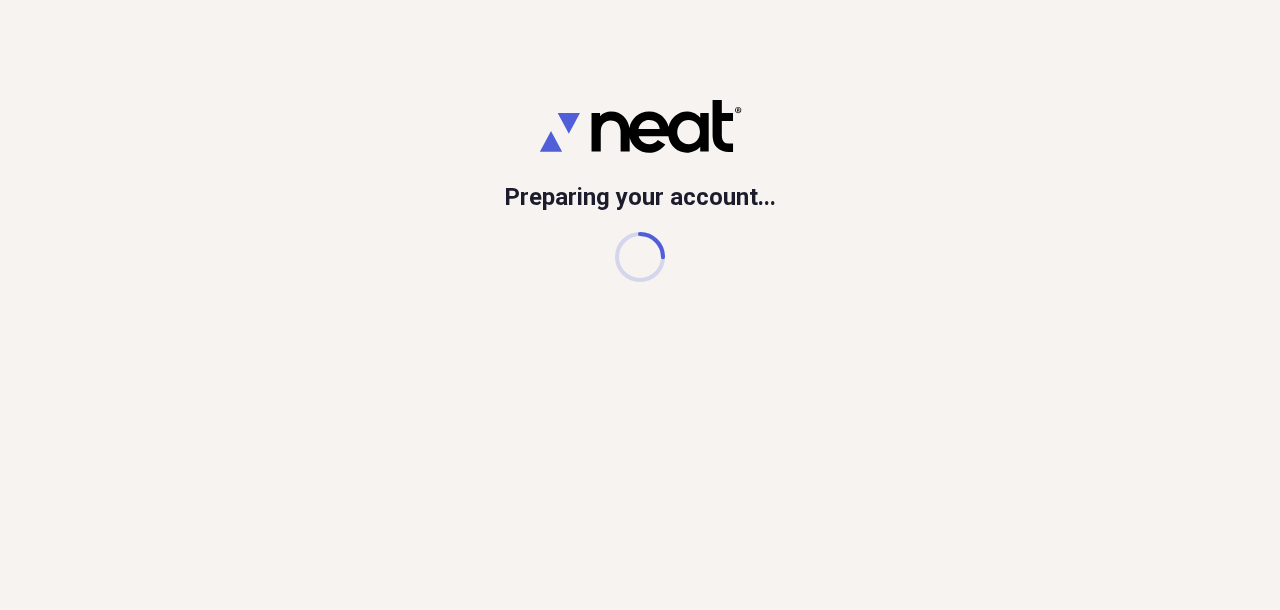 scroll, scrollTop: 0, scrollLeft: 0, axis: both 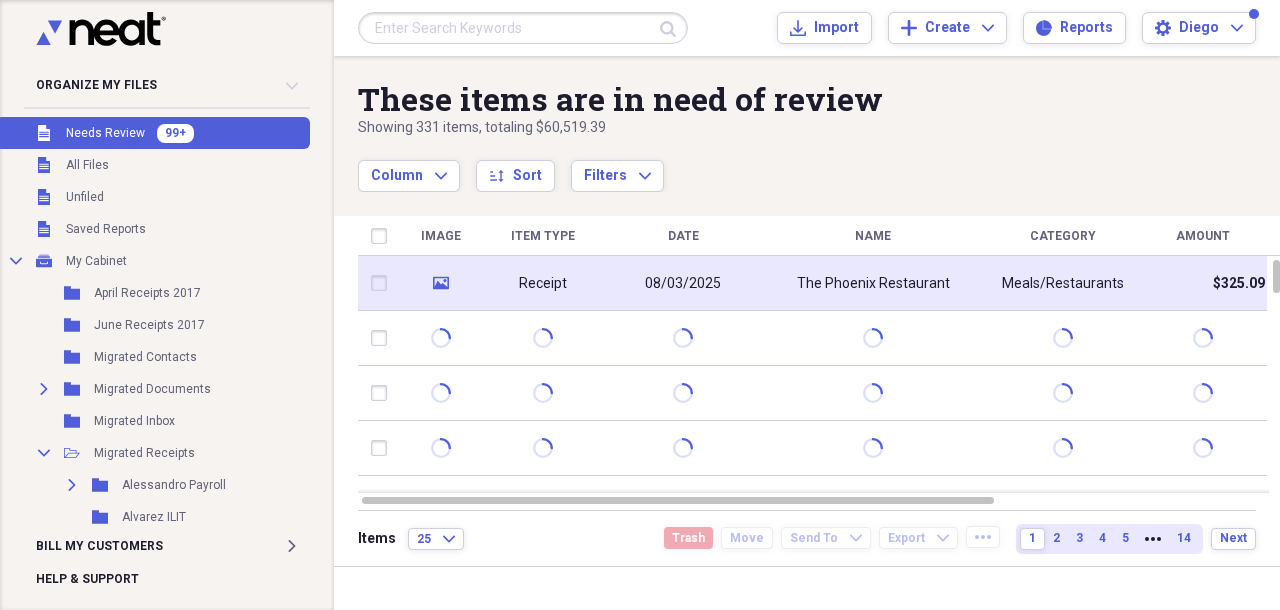 click on "The Phoenix Restaurant" at bounding box center [873, 284] 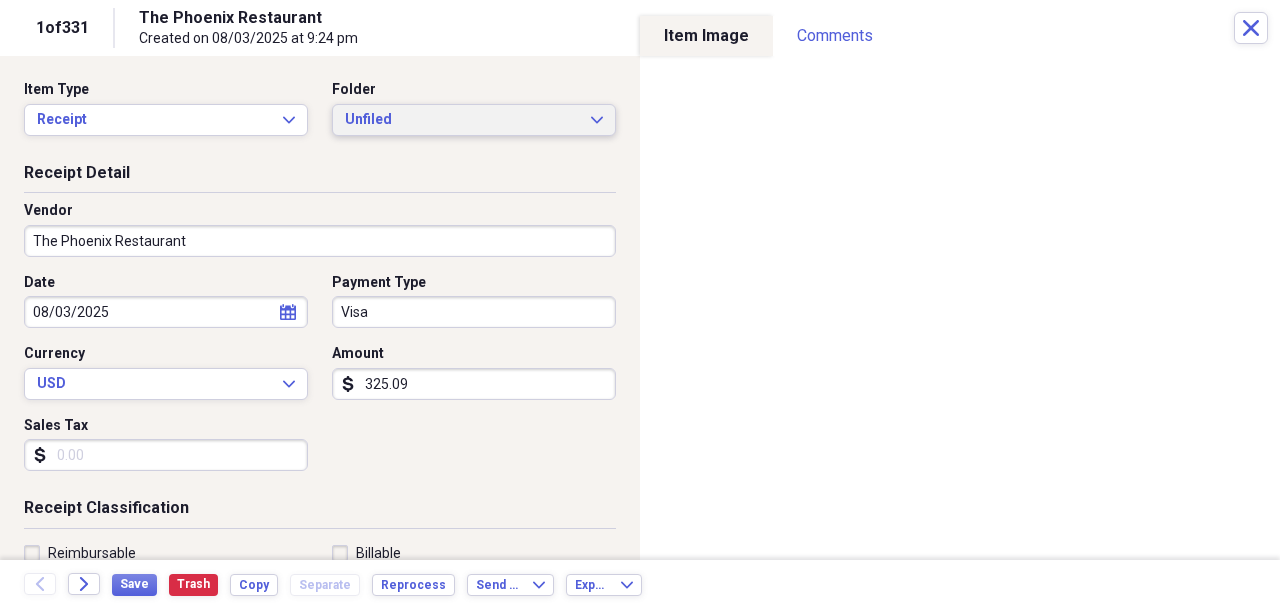 click on "Unfiled" at bounding box center (462, 120) 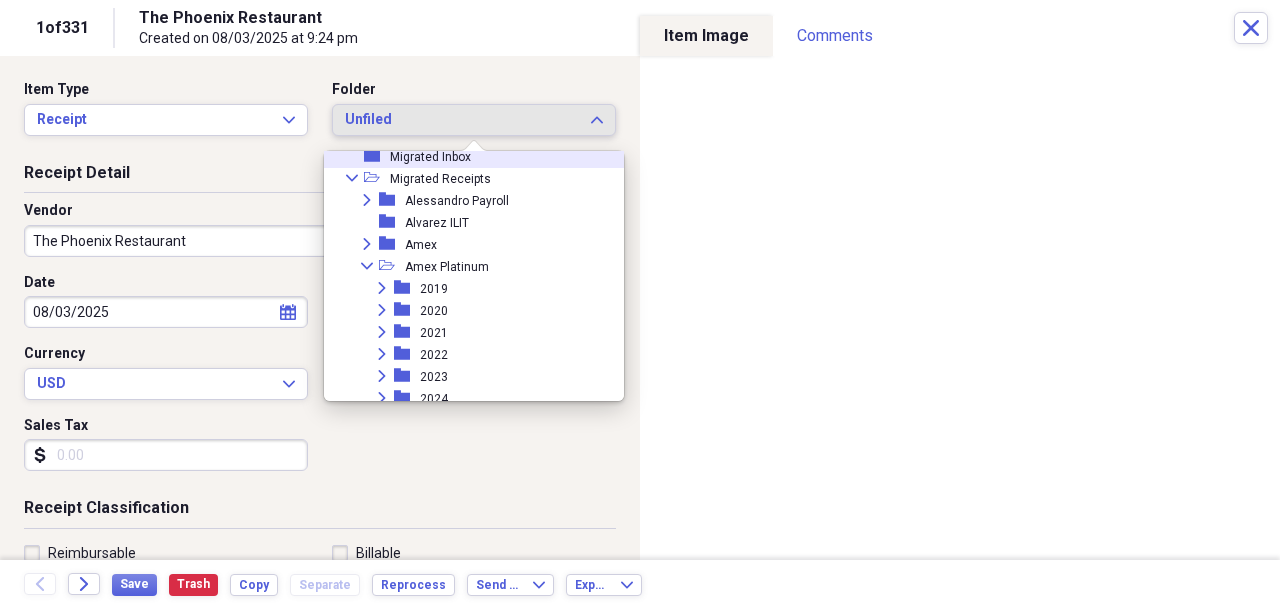 scroll, scrollTop: 161, scrollLeft: 0, axis: vertical 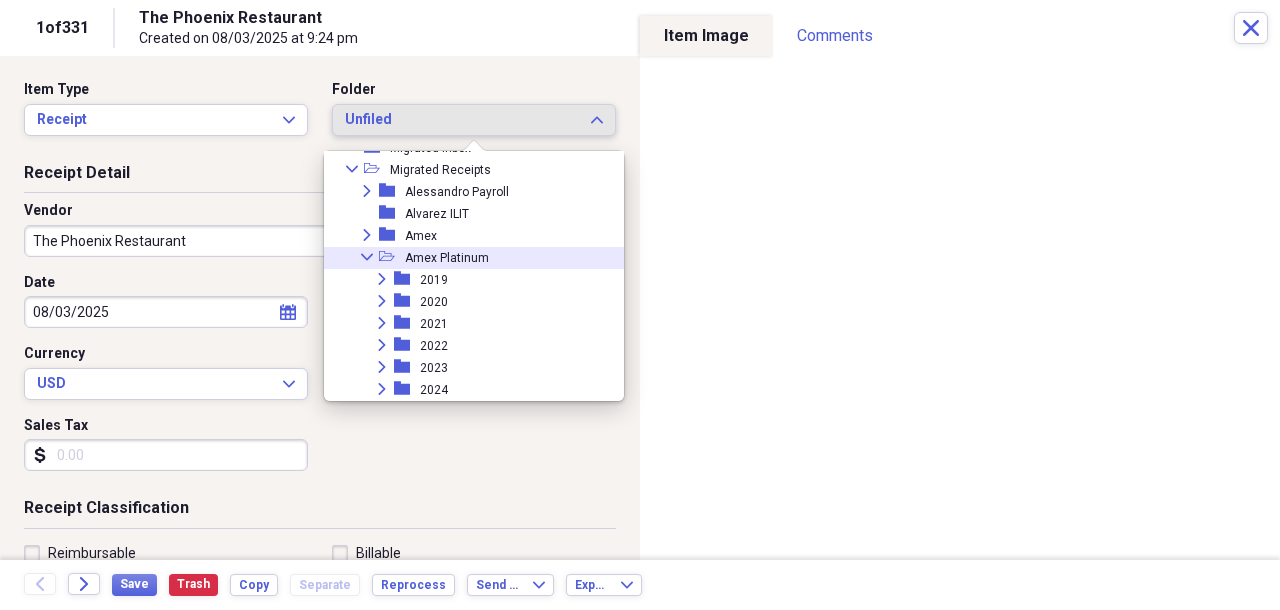 click on "Collapse" 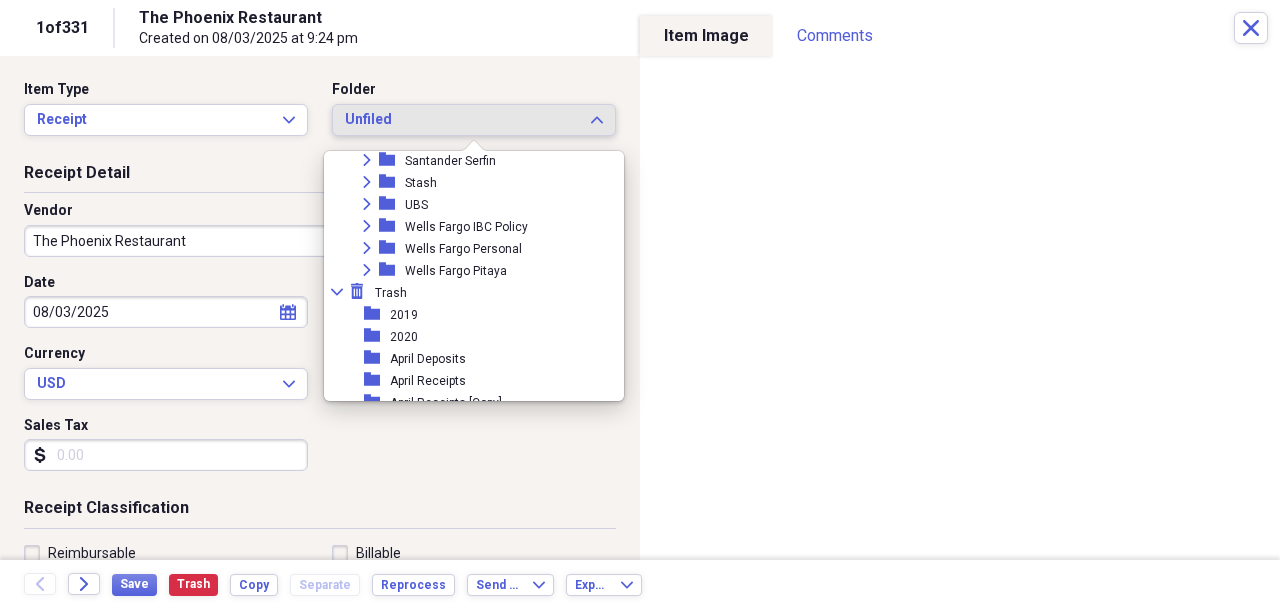 scroll, scrollTop: 558, scrollLeft: 0, axis: vertical 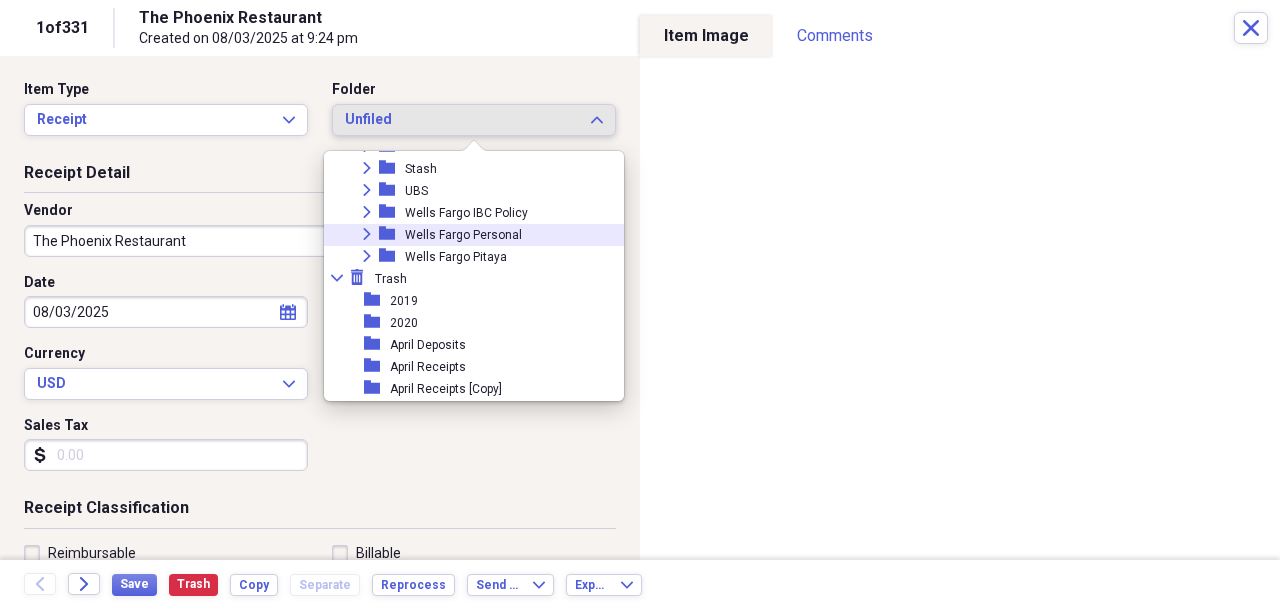 click on "Expand" 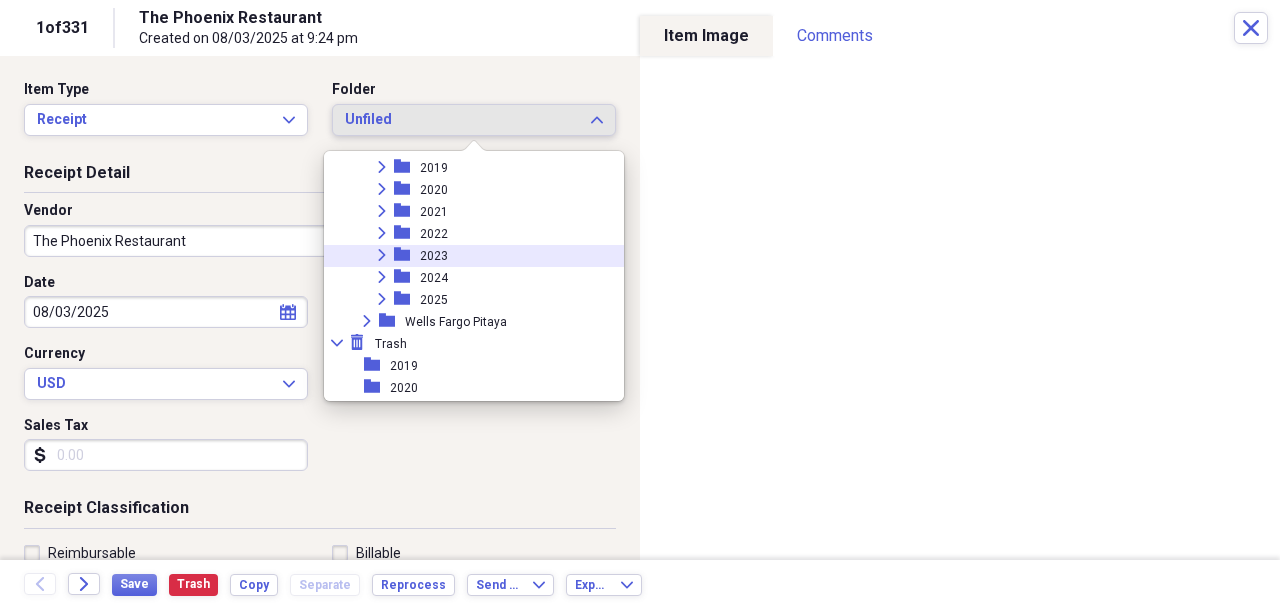 scroll, scrollTop: 835, scrollLeft: 0, axis: vertical 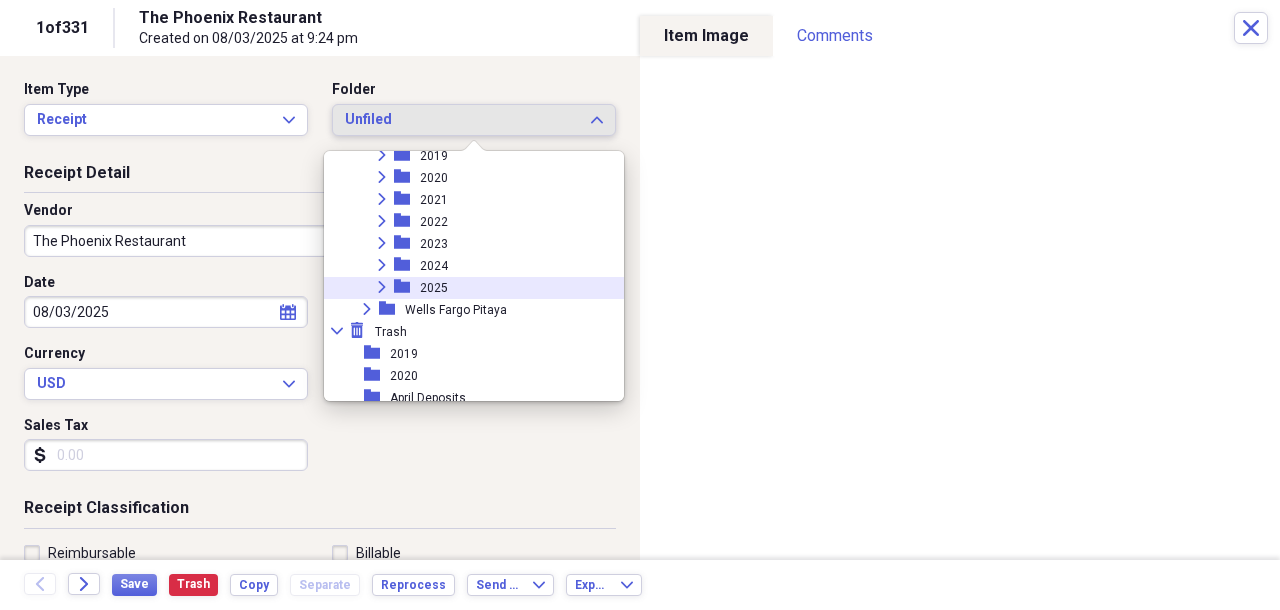 click on "Expand" at bounding box center [382, 287] 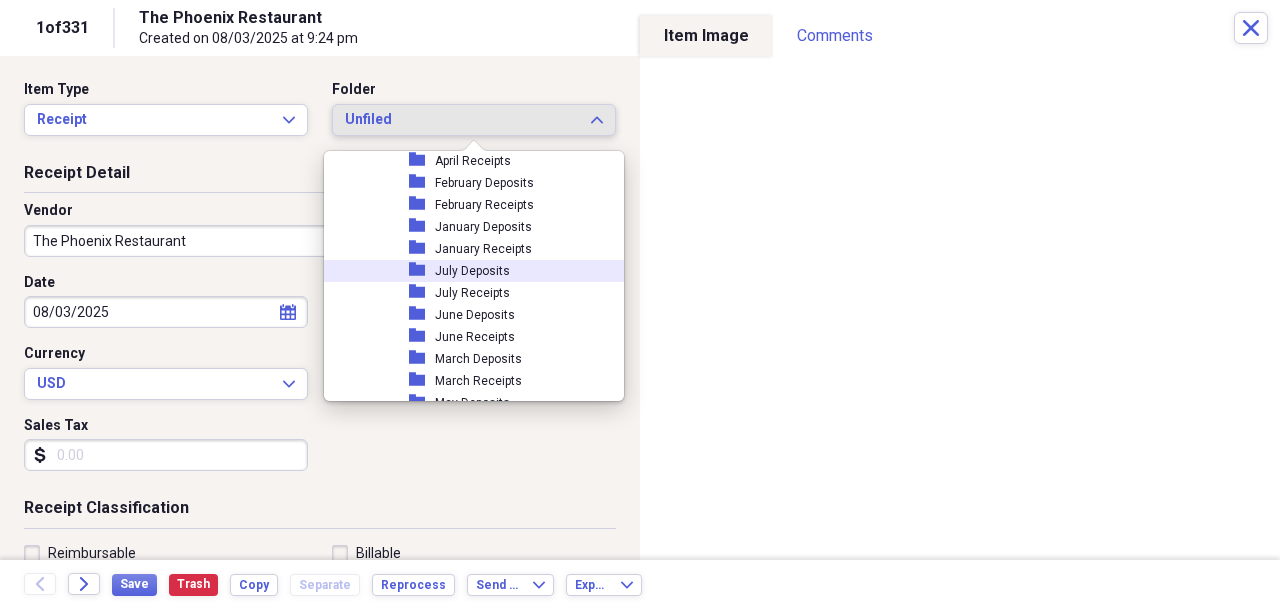scroll, scrollTop: 1028, scrollLeft: 0, axis: vertical 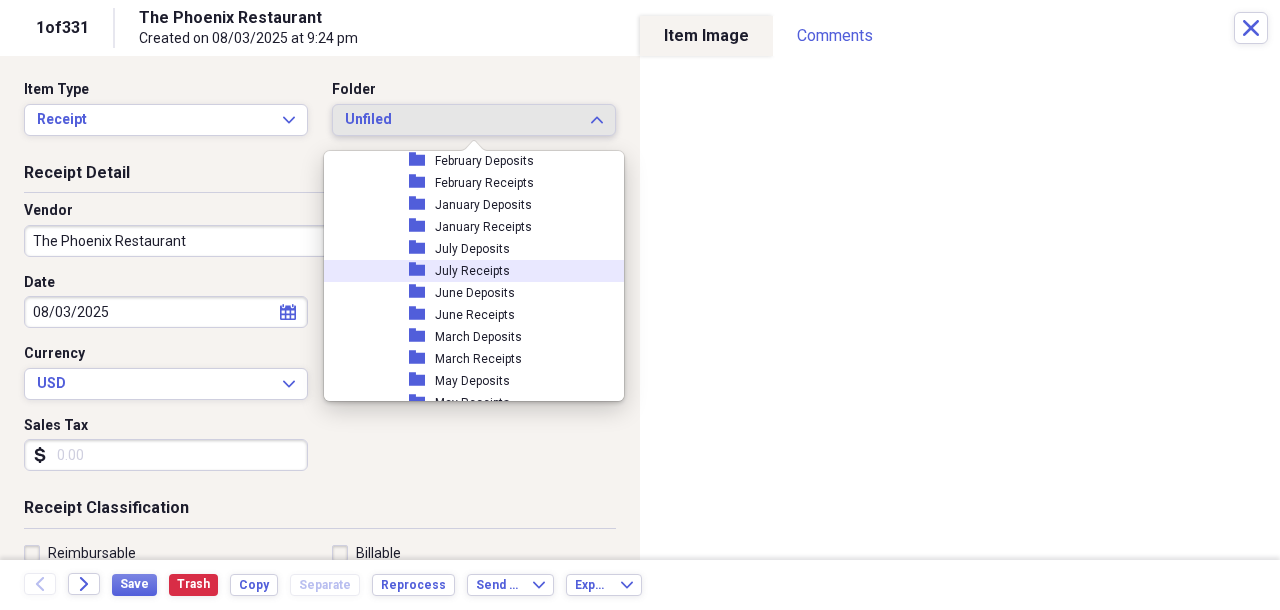 click on "July Receipts" at bounding box center [472, 271] 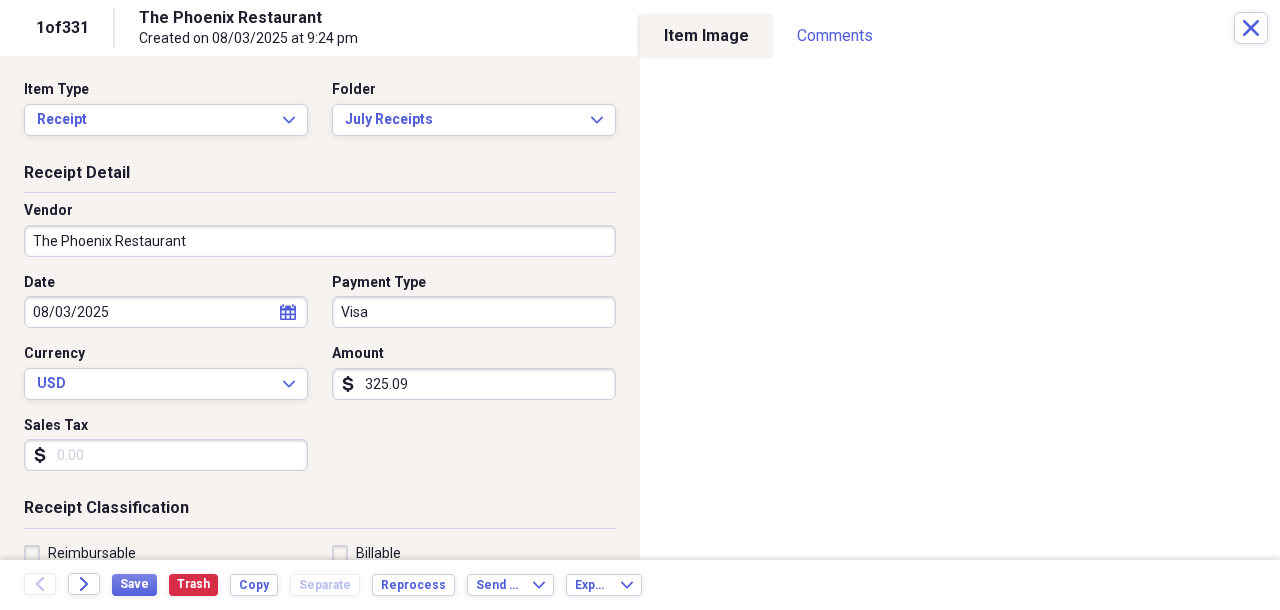 click on "08/03/2025" at bounding box center [166, 312] 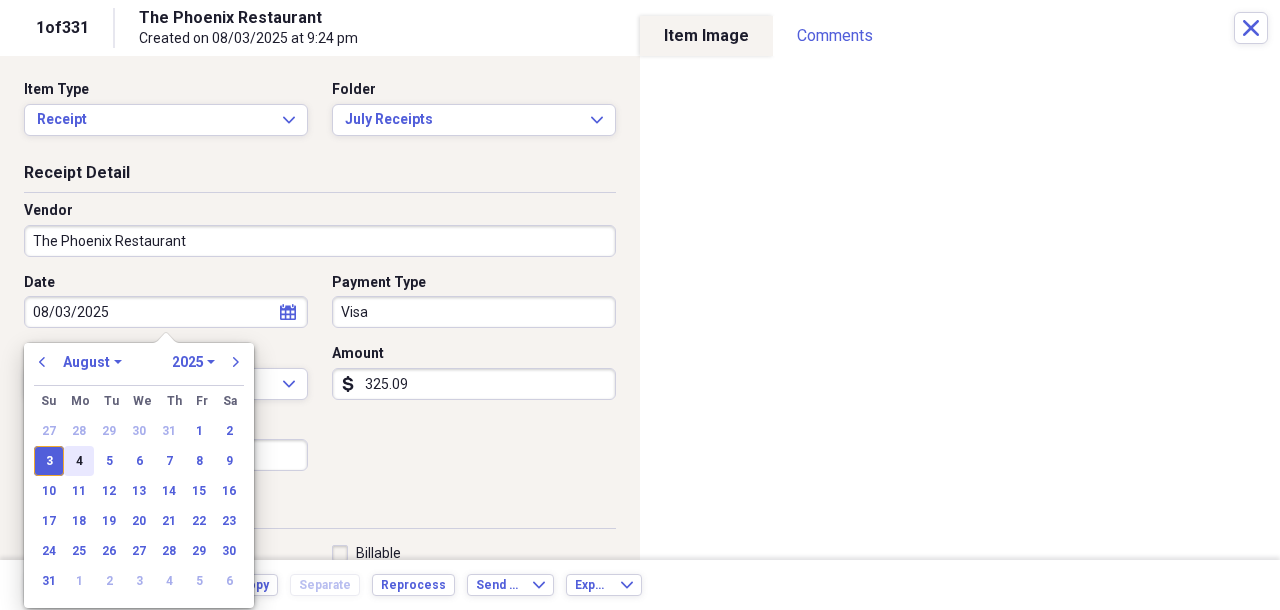 click on "4" at bounding box center (79, 461) 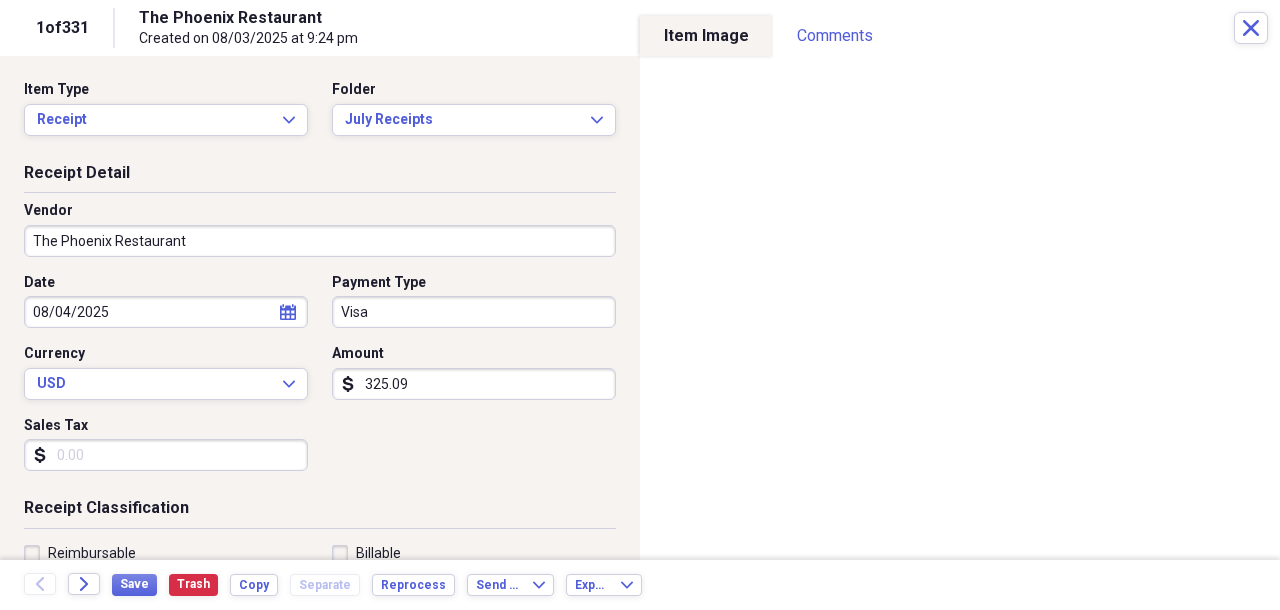 click on "Organize My Files 99+ Collapse Unfiled Needs Review 99+ Unfiled All Files Unfiled Unfiled Unfiled Saved Reports Collapse My Cabinet My Cabinet Add Folder Folder April Receipts 2017 Add Folder Folder June Receipts 2017 Add Folder Folder Migrated Contacts Add Folder Expand Folder Migrated Documents Add Folder Folder Migrated Inbox Add Folder Collapse Open Folder Migrated Receipts Add Folder Expand Folder Alessandro Payroll Add Folder Folder Alvarez ILIT Add Folder Expand Folder Amex Add Folder Expand Folder Amex Platinum Add Folder Folder Best Buy Statements Add Folder Folder Cadial Investments Add Folder Expand Folder Capital One X Add Folder Expand Folder Chase Credit Card Add Folder Expand Folder Chase Sapphire Add Folder Expand Folder HSA Add Folder Expand Folder Joaquin Payroll Add Folder Folder Laredo Country Club Add Folder Expand Folder MZ Payroll Add Folder Folder OPMA ILIT Add Folder Expand Folder Optima Add Folder Expand Folder Raphael Payroll Add Folder Expand Folder Santander Serfin Add Folder UBS" at bounding box center (640, 305) 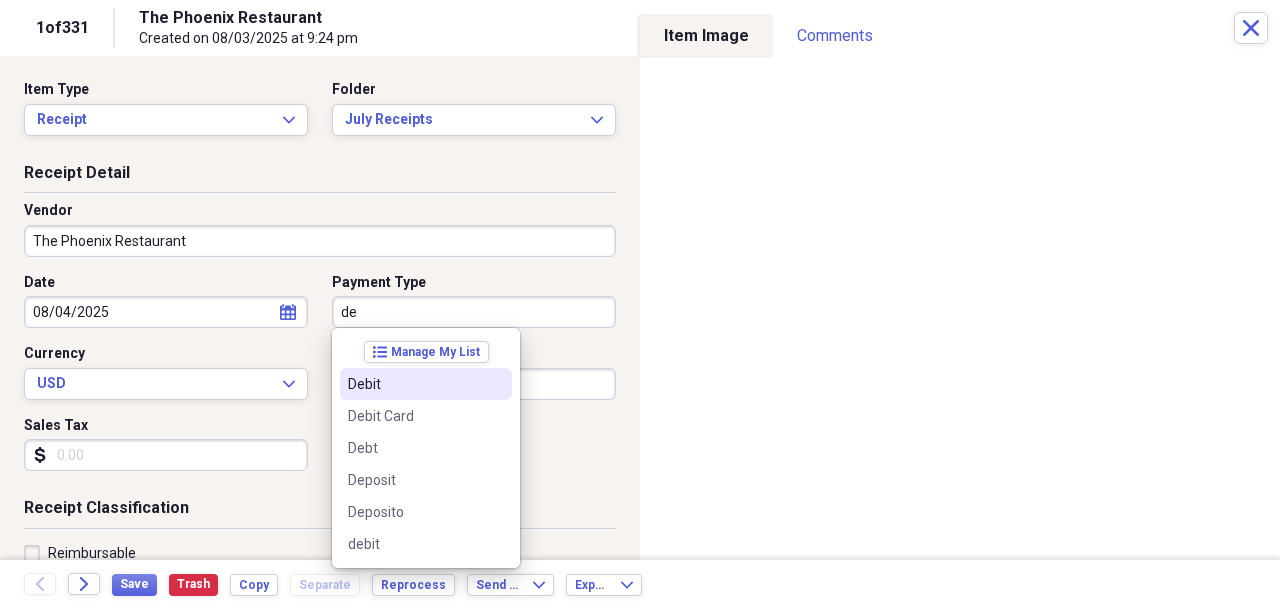 click on "Debit" at bounding box center [414, 384] 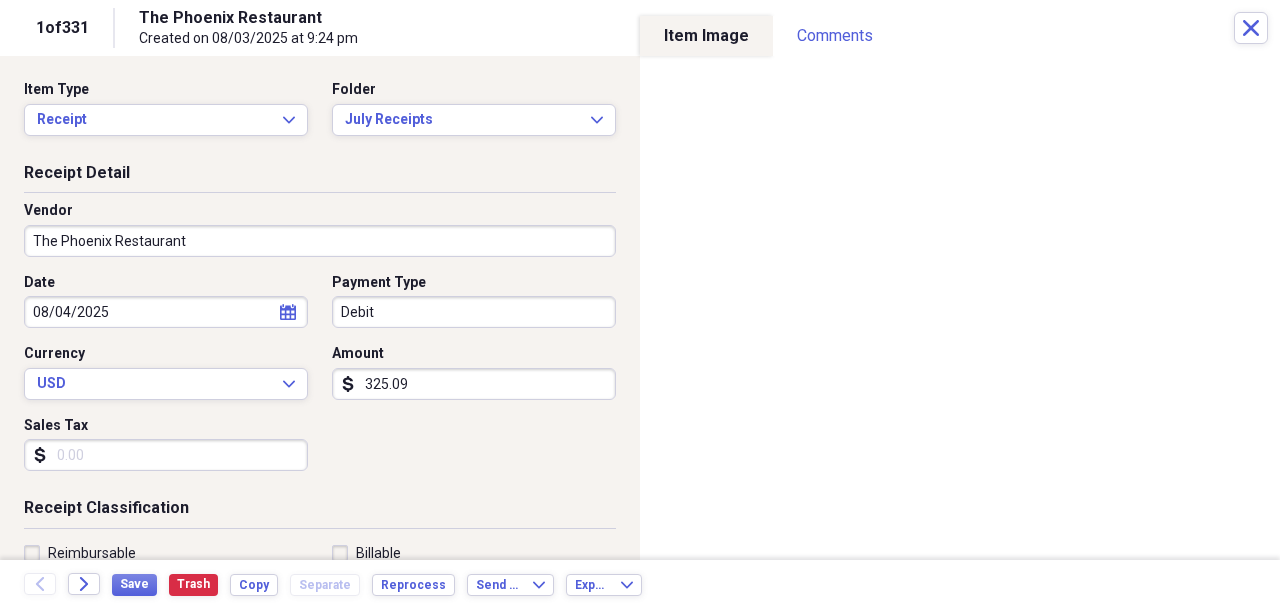 click on "325.09" at bounding box center (474, 384) 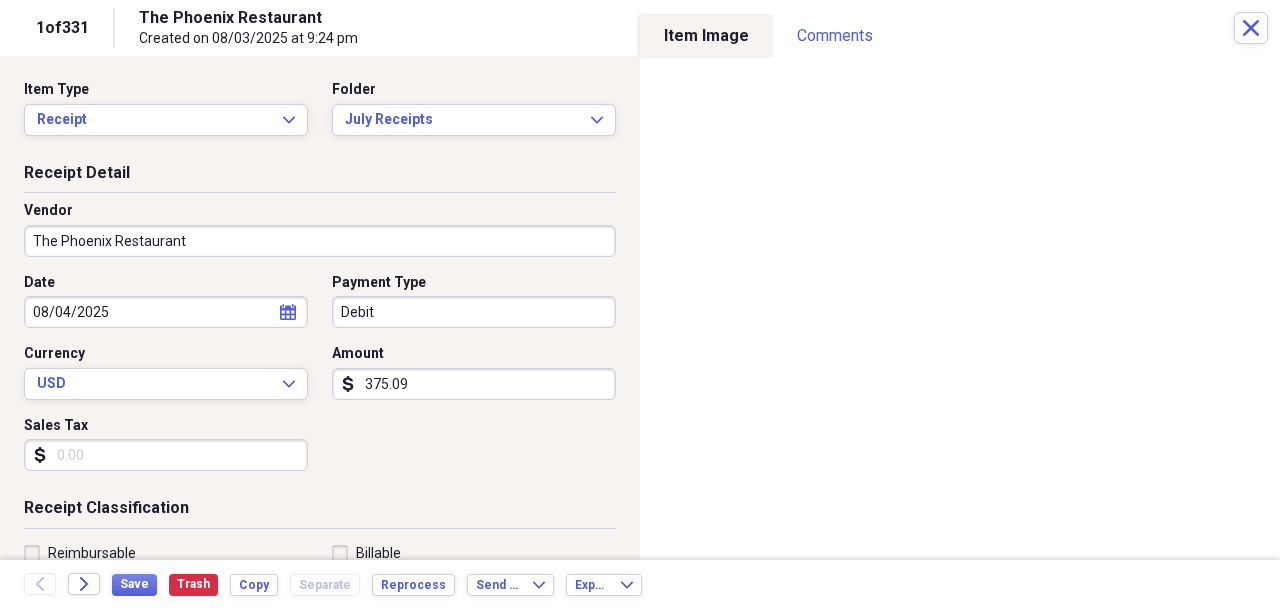 type on "375.09" 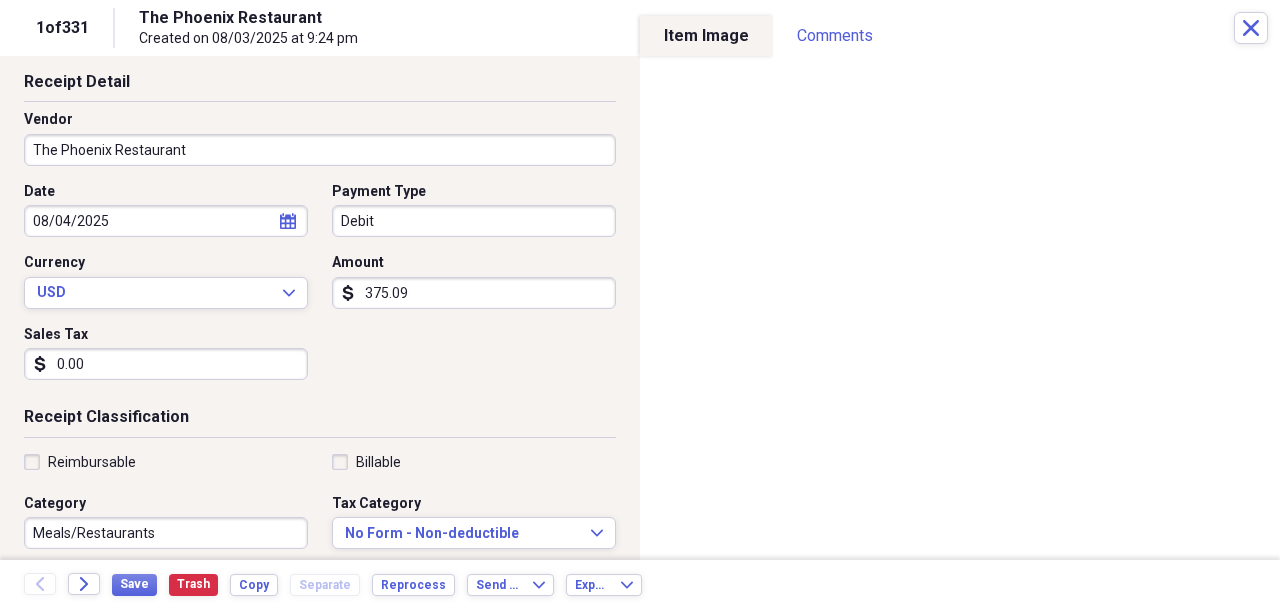 scroll, scrollTop: 132, scrollLeft: 0, axis: vertical 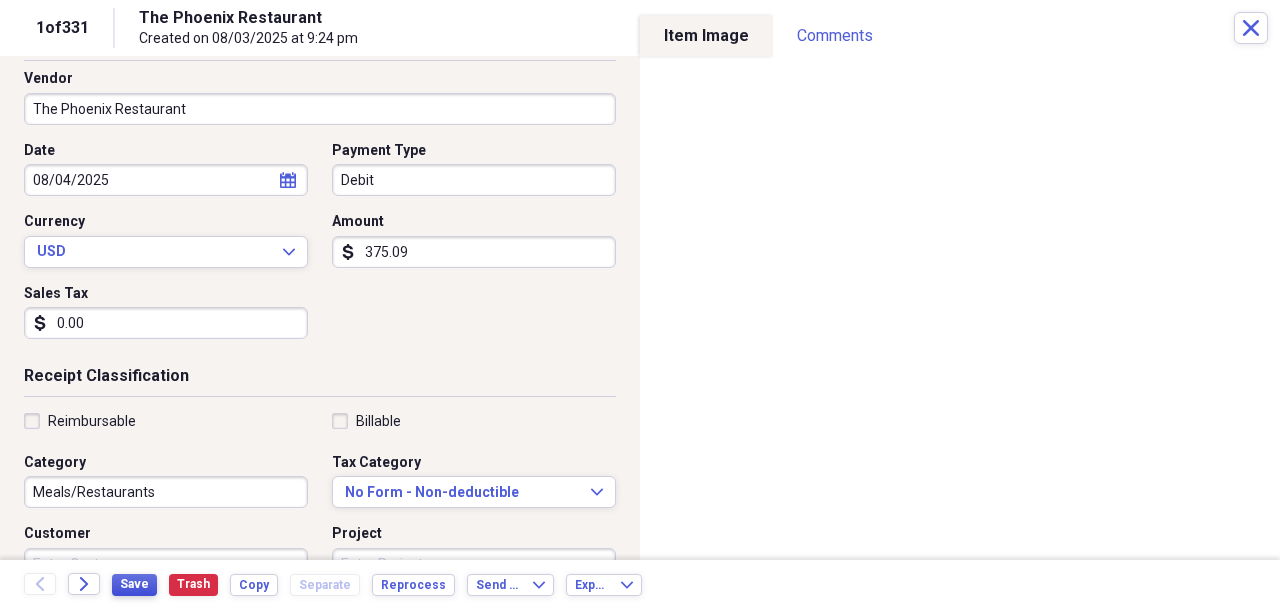 type on "0.00" 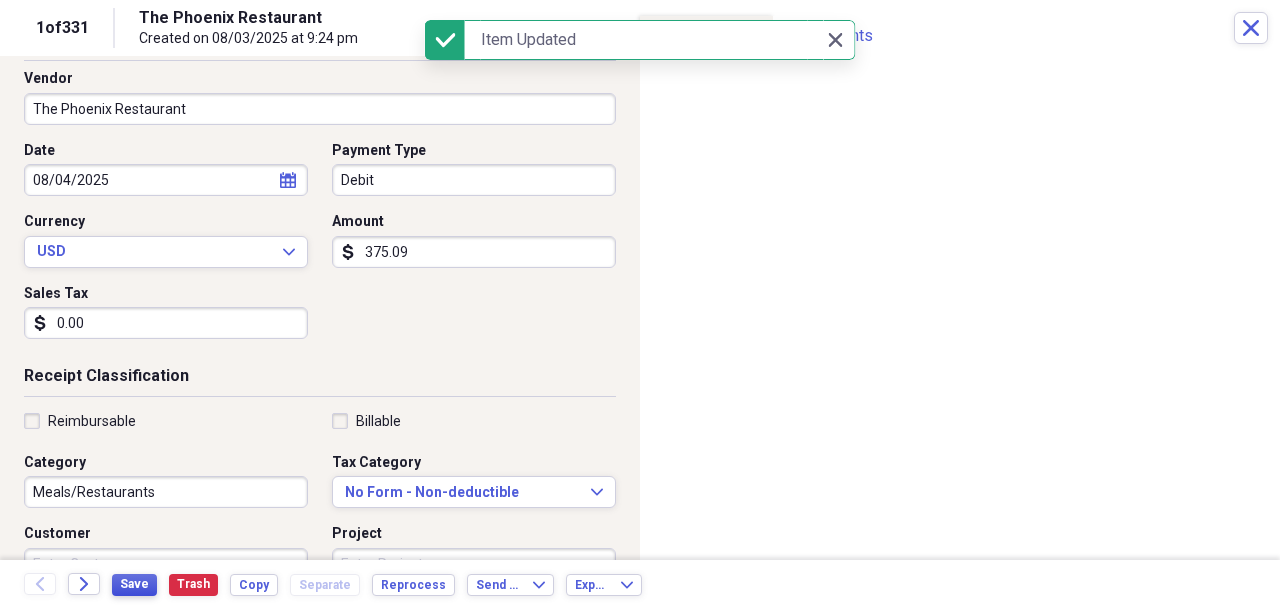 scroll, scrollTop: 0, scrollLeft: 0, axis: both 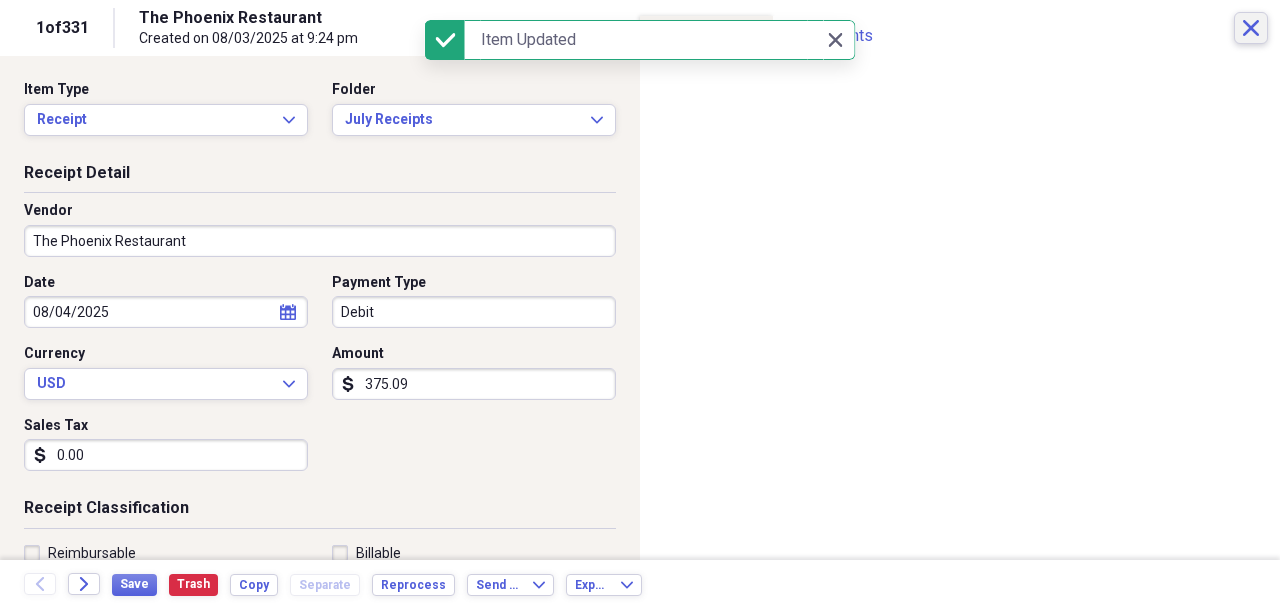 click 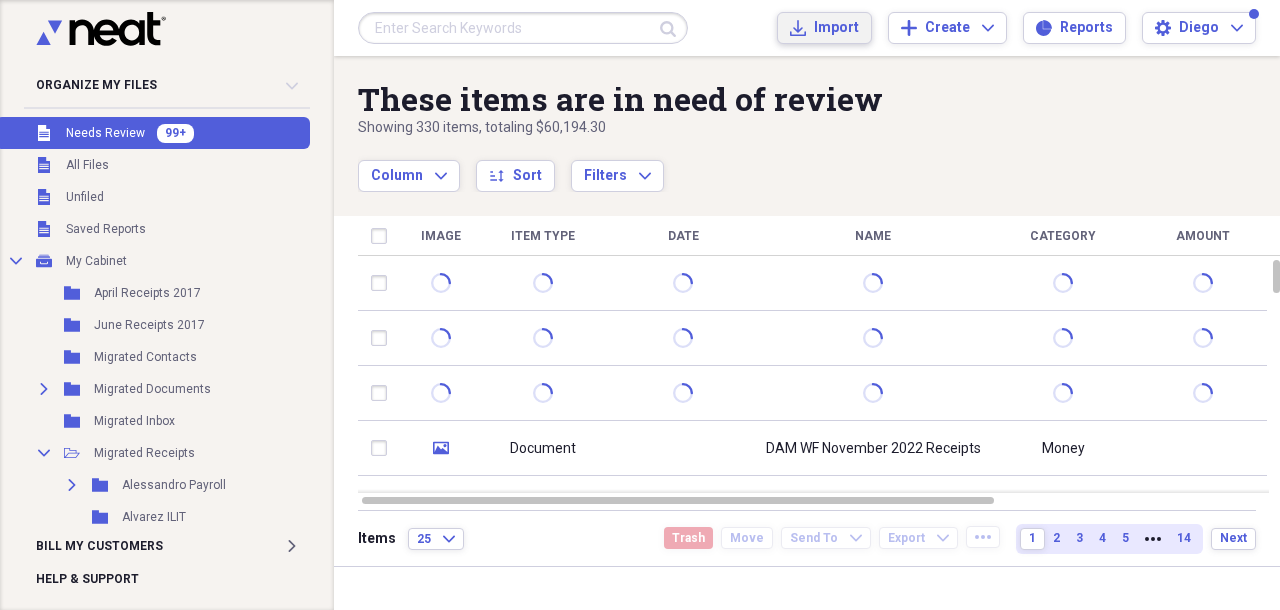 click on "Import" at bounding box center [836, 28] 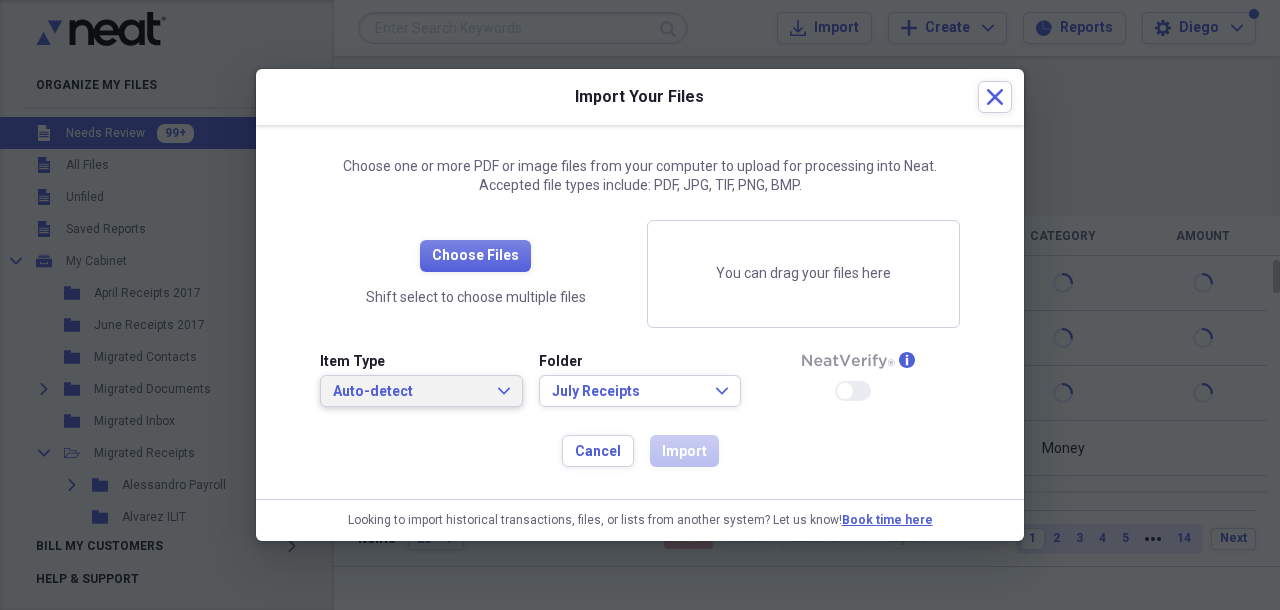 click on "Auto-detect Expand" at bounding box center [421, 391] 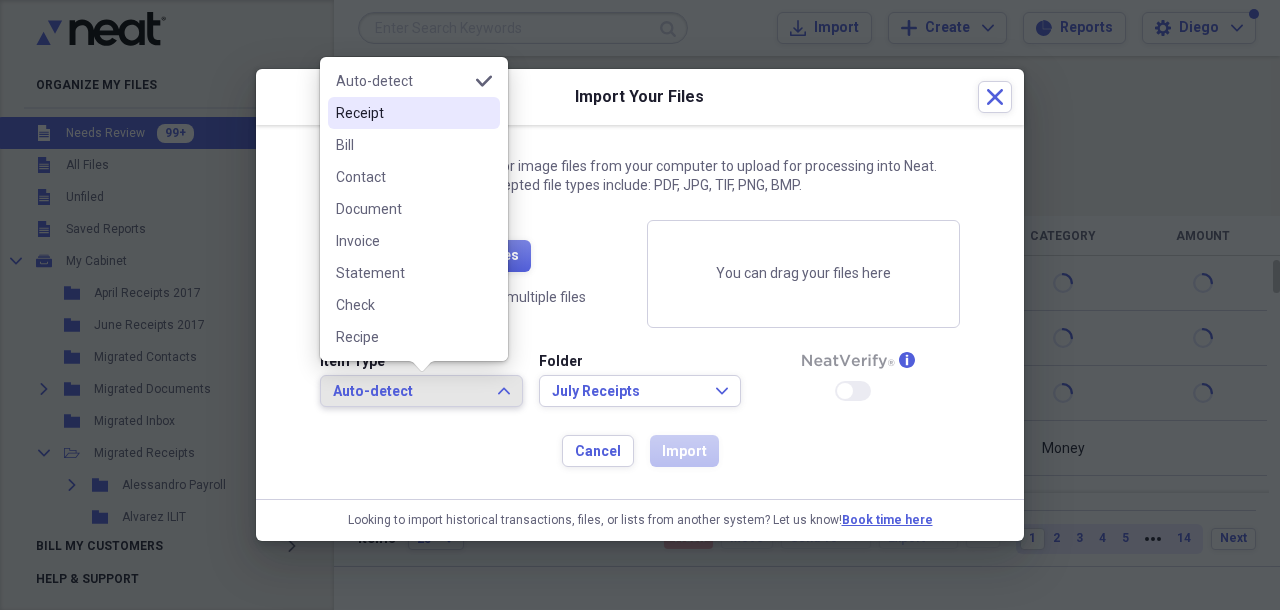click on "Receipt" at bounding box center (402, 113) 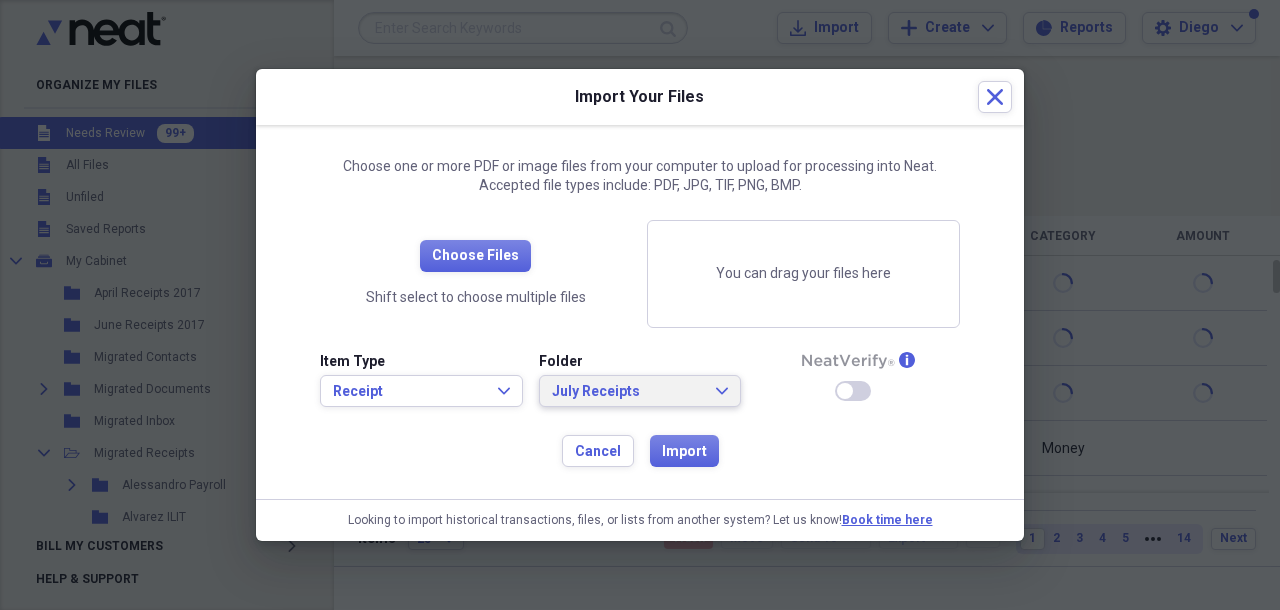 click on "July Receipts" at bounding box center (628, 392) 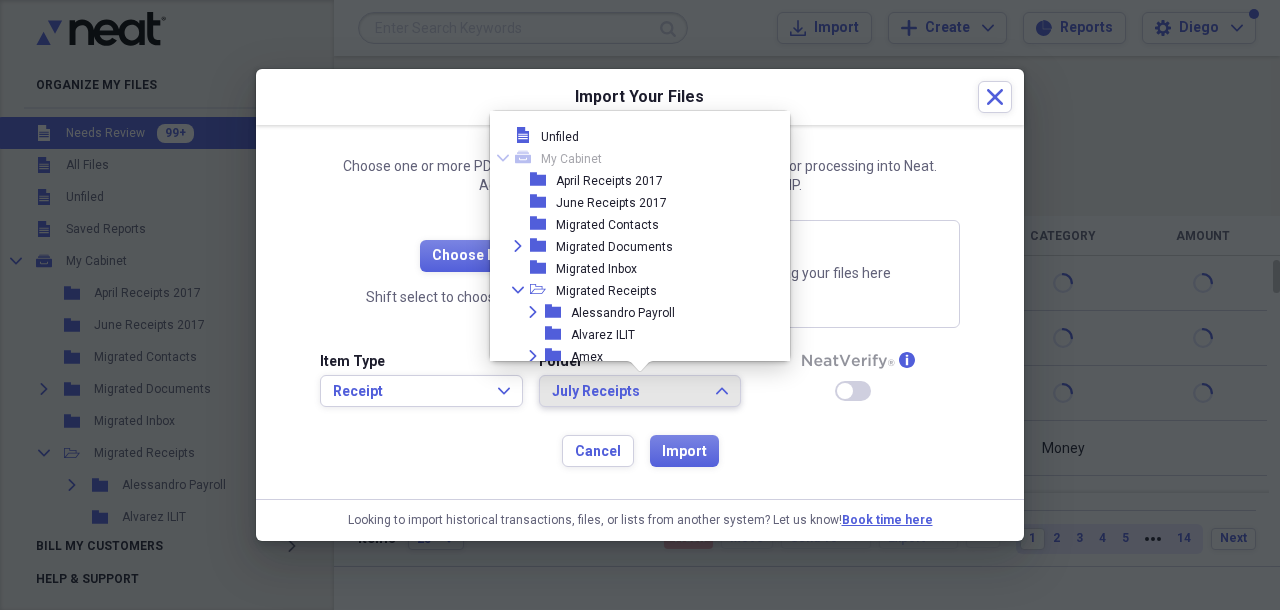 scroll, scrollTop: 1023, scrollLeft: 0, axis: vertical 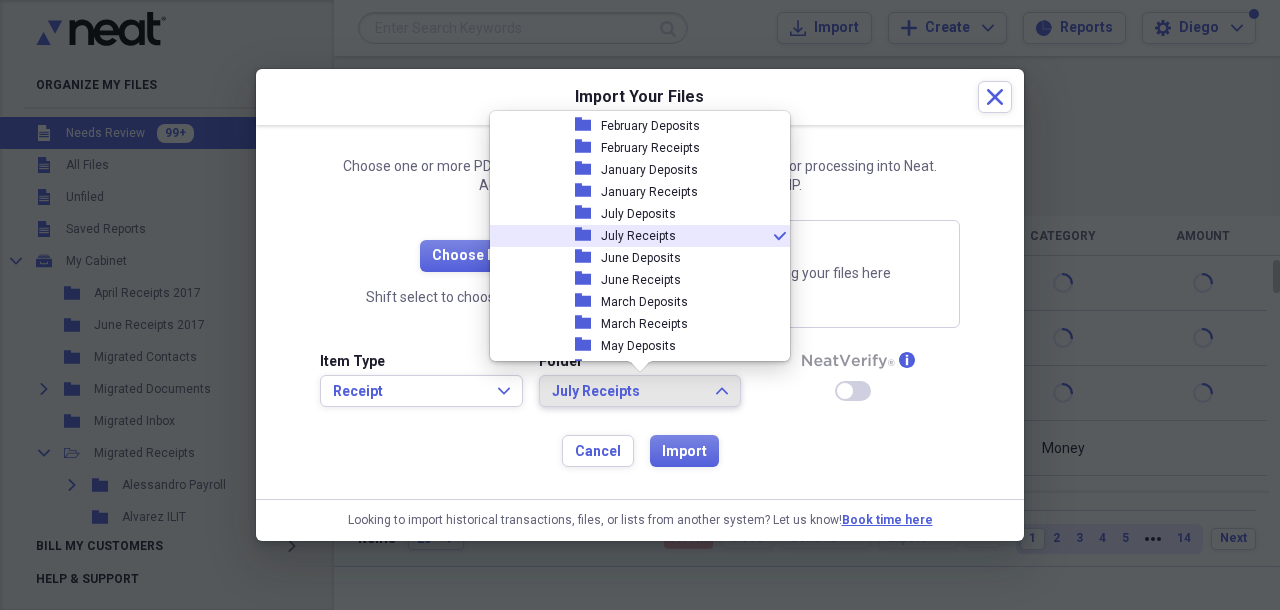 click on "July Receipts" at bounding box center [638, 236] 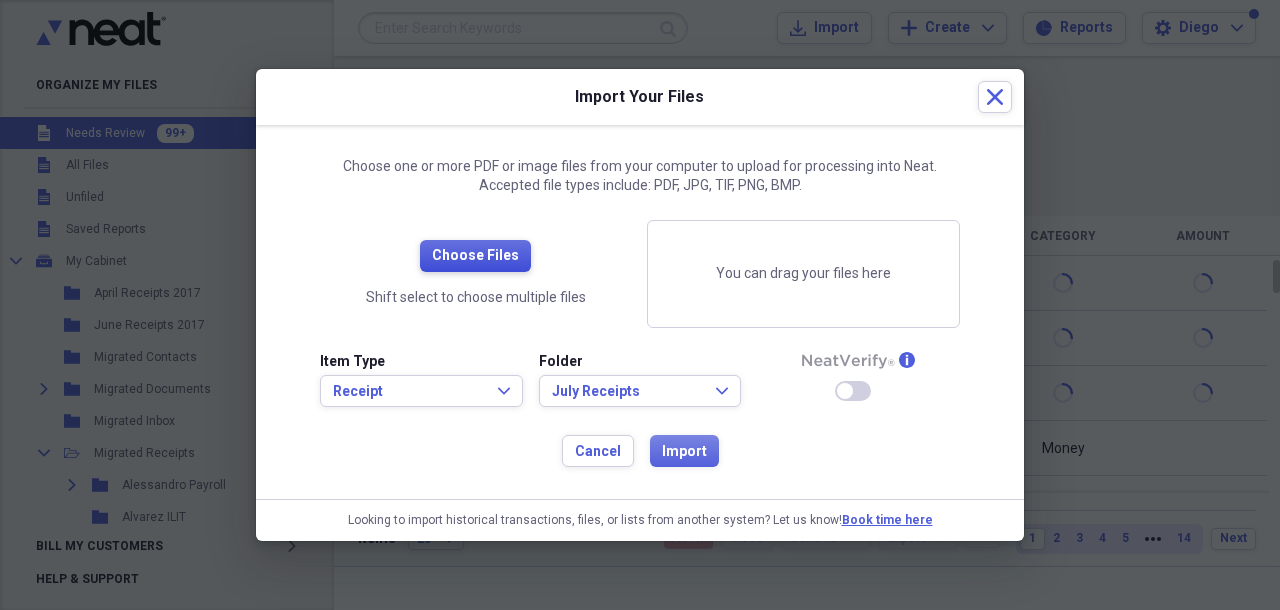 click on "Choose Files" at bounding box center [475, 256] 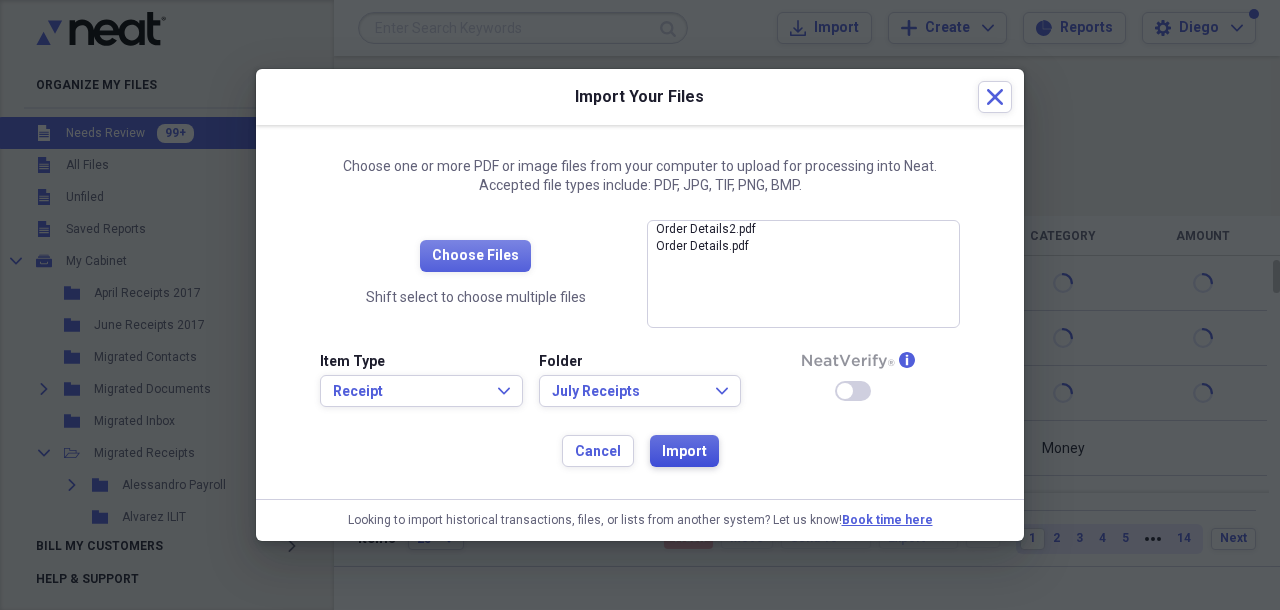 click on "Import" at bounding box center (684, 452) 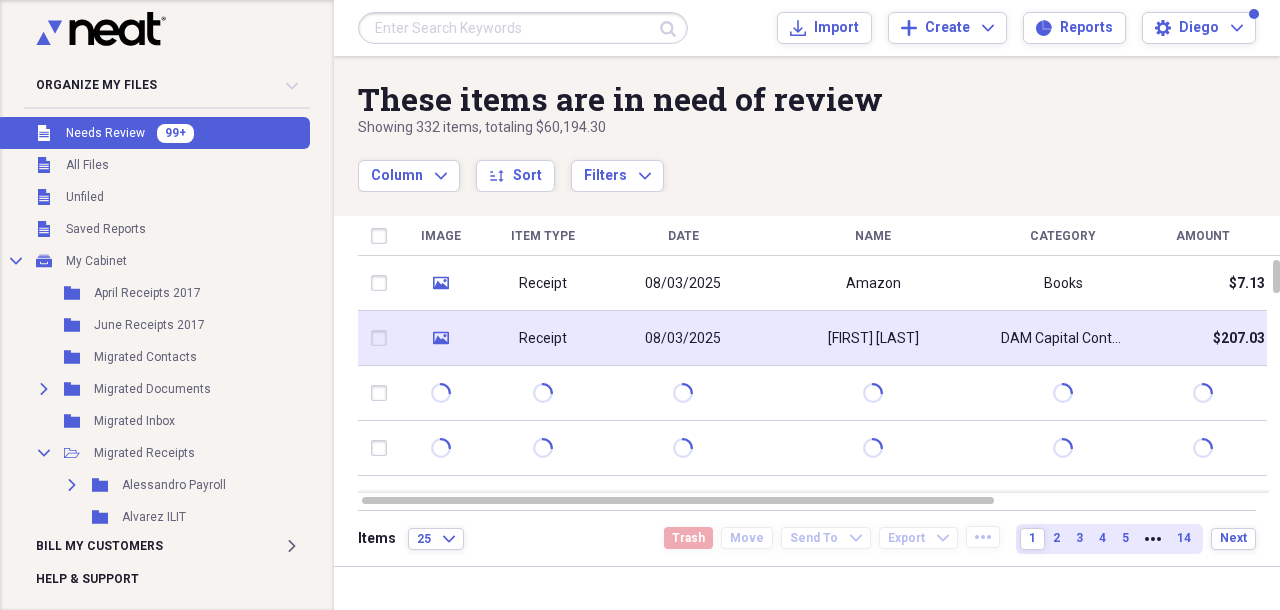 click on "[FIRST] [LAST]" at bounding box center (873, 338) 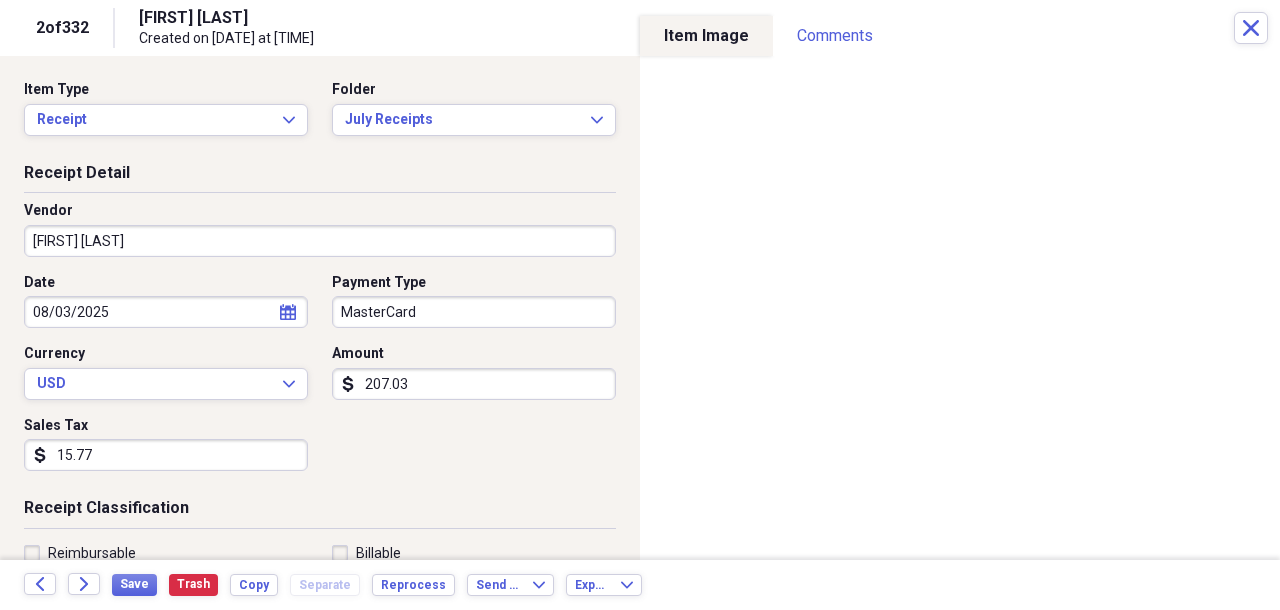 click on "Organize My Files 99+ Collapse Unfiled Needs Review 99+ Unfiled All Files Unfiled Unfiled Unfiled Saved Reports Collapse My Cabinet My Cabinet Add Folder Folder April Receipts 2017 Add Folder Folder June Receipts 2017 Add Folder Folder Migrated Contacts Add Folder Expand Folder Migrated Documents Add Folder Folder Migrated Inbox Add Folder Collapse Open Folder Migrated Receipts Add Folder Expand Folder Alessandro Payroll Add Folder Folder Alvarez ILIT Add Folder Expand Folder Amex Add Folder Expand Folder Amex Platinum Add Folder Folder Best Buy Statements Add Folder Folder Cadial Investments Add Folder Expand Folder Capital One X Add Folder Expand Folder Chase Credit Card Add Folder Expand Folder Chase Sapphire Add Folder Expand Folder HSA Add Folder Expand Folder Joaquin Payroll Add Folder Folder Laredo Country Club Add Folder Expand Folder MZ Payroll Add Folder Folder OPMA ILIT Add Folder Expand Folder Optima Add Folder Expand Folder Raphael Payroll Add Folder Expand Folder Santander Serfin Add Folder UBS" at bounding box center [640, 305] 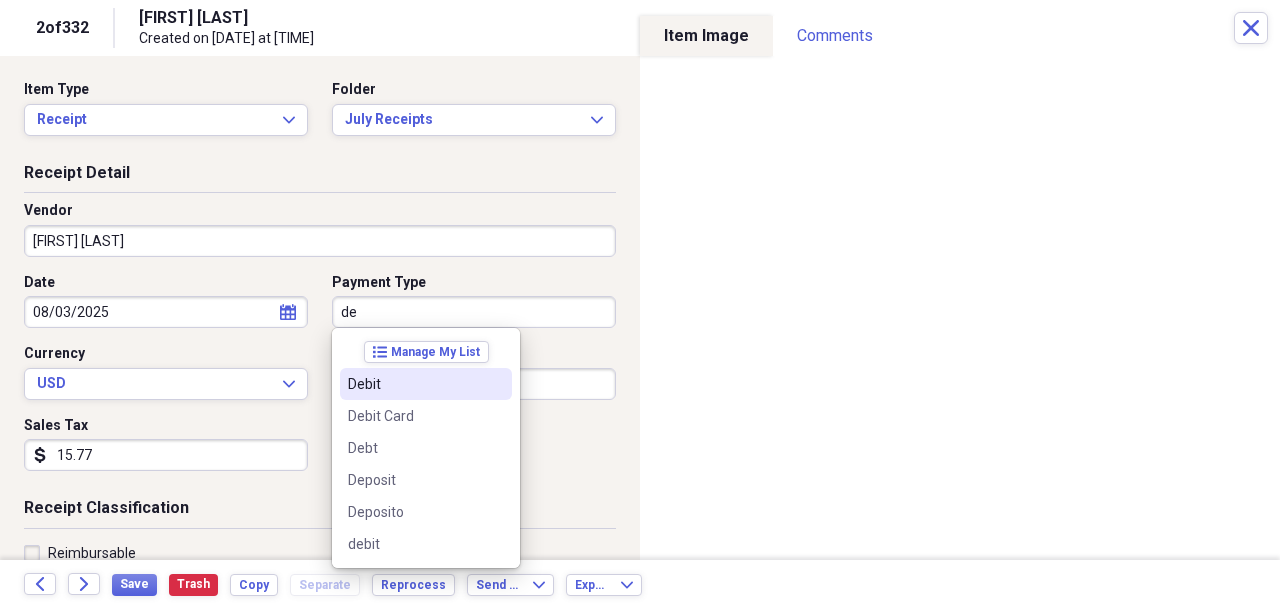 click on "Debit" at bounding box center (414, 384) 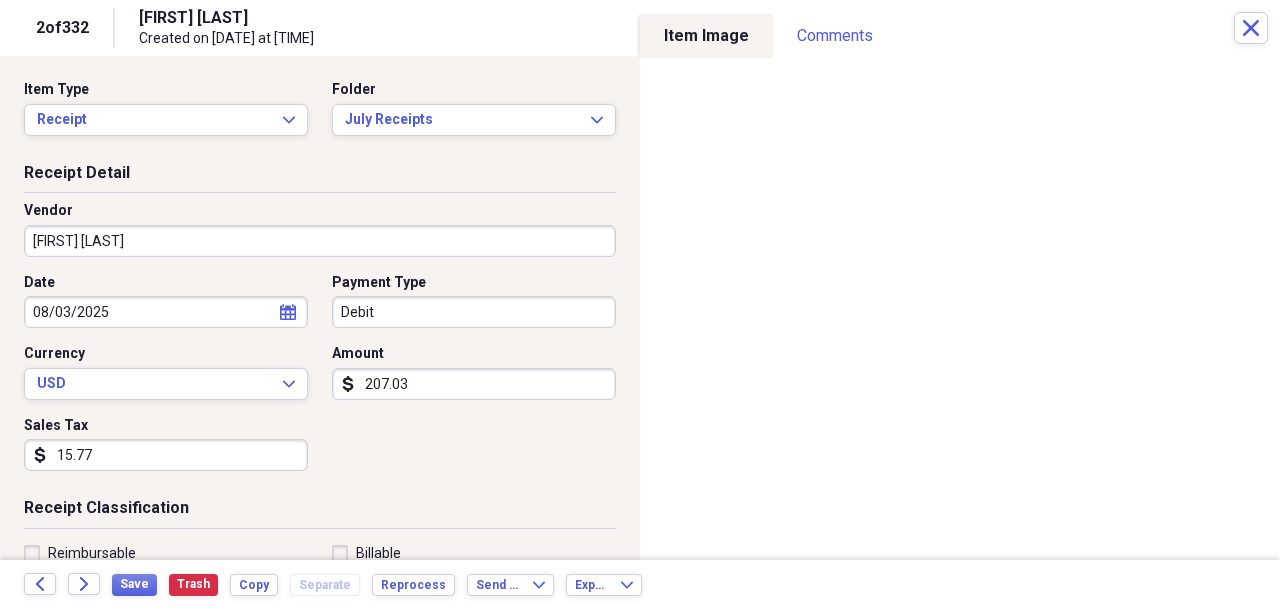 click on "[FIRST] [LAST]" at bounding box center (320, 241) 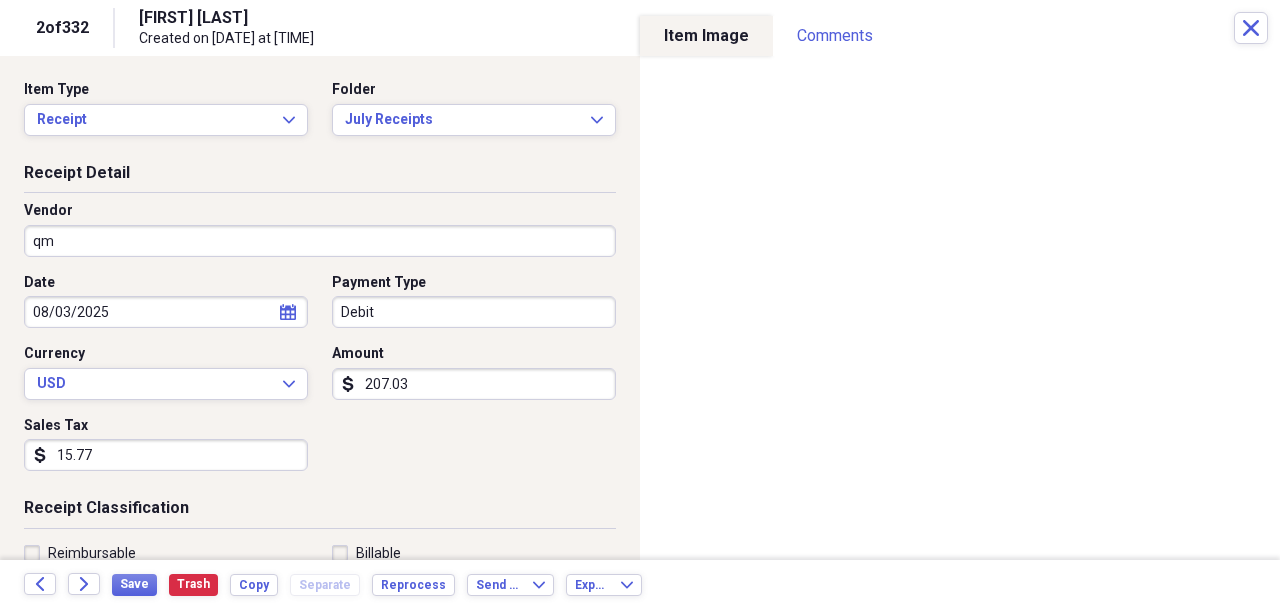 type on "q" 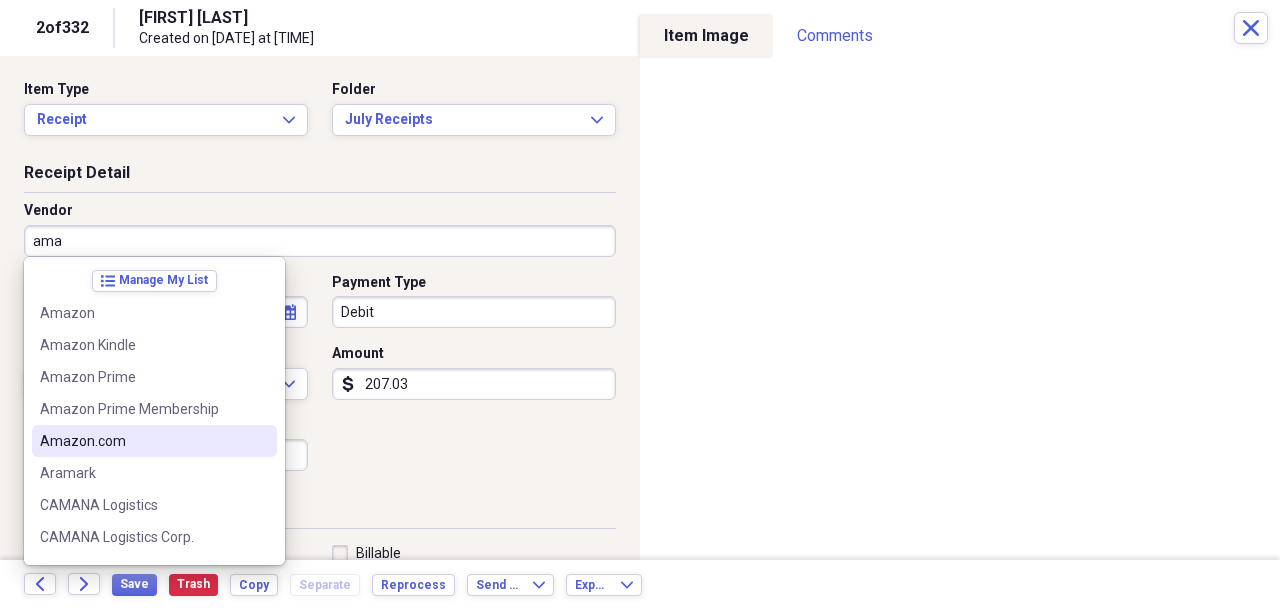 drag, startPoint x: 103, startPoint y: 421, endPoint x: 104, endPoint y: 438, distance: 17.029387 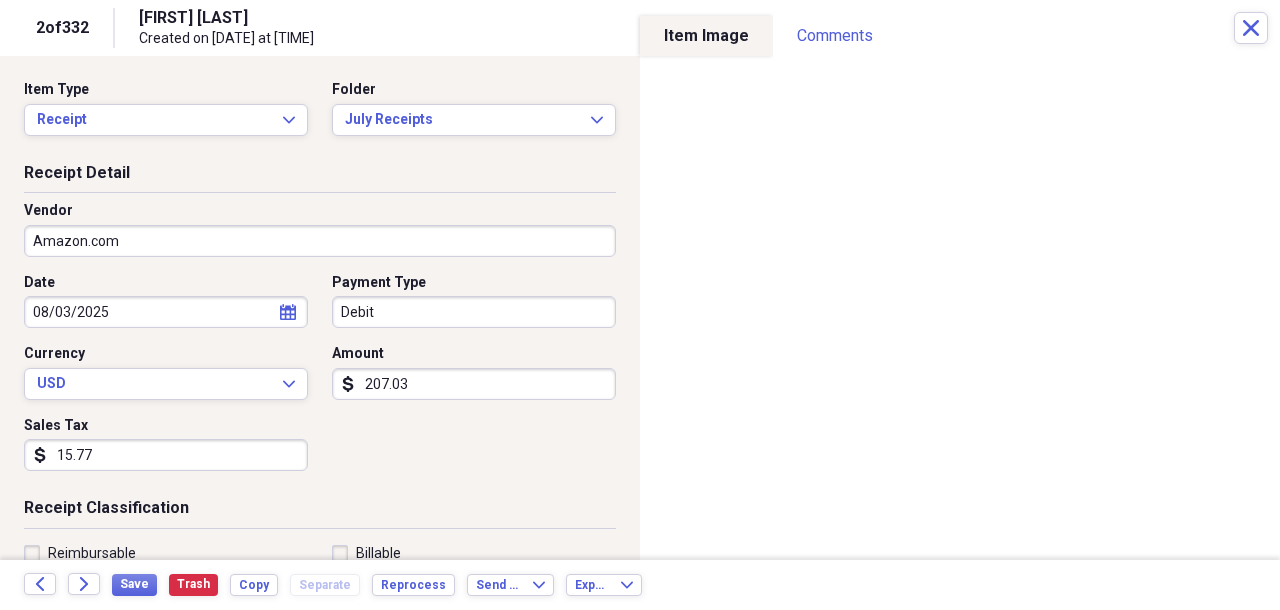 type on "Books" 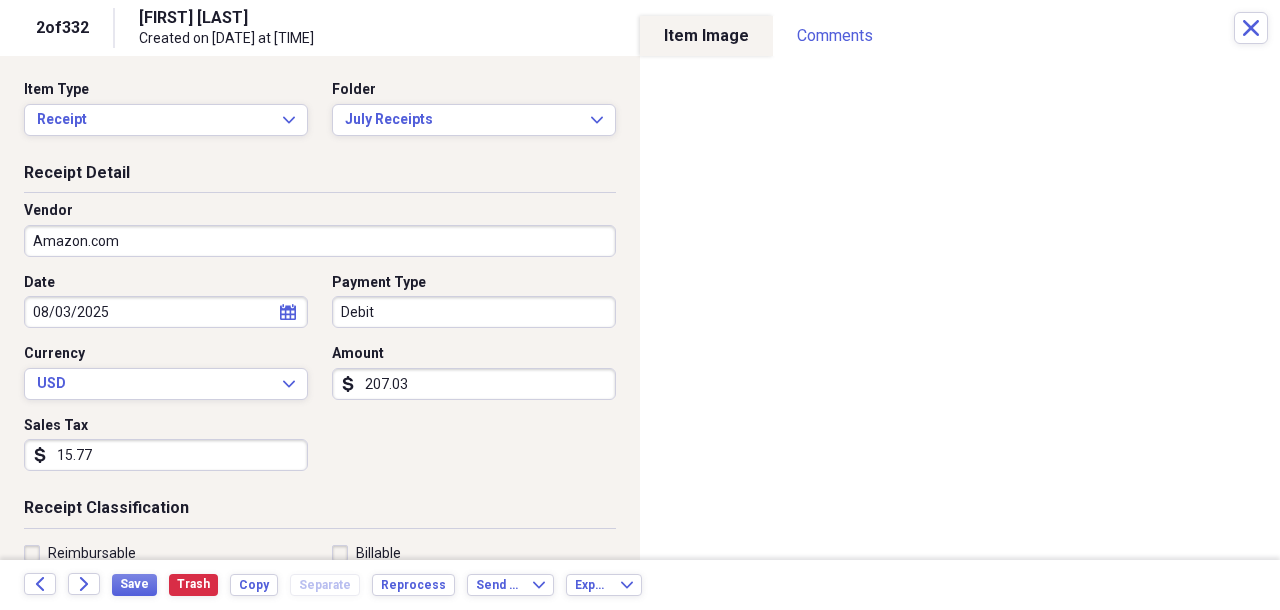 select on "7" 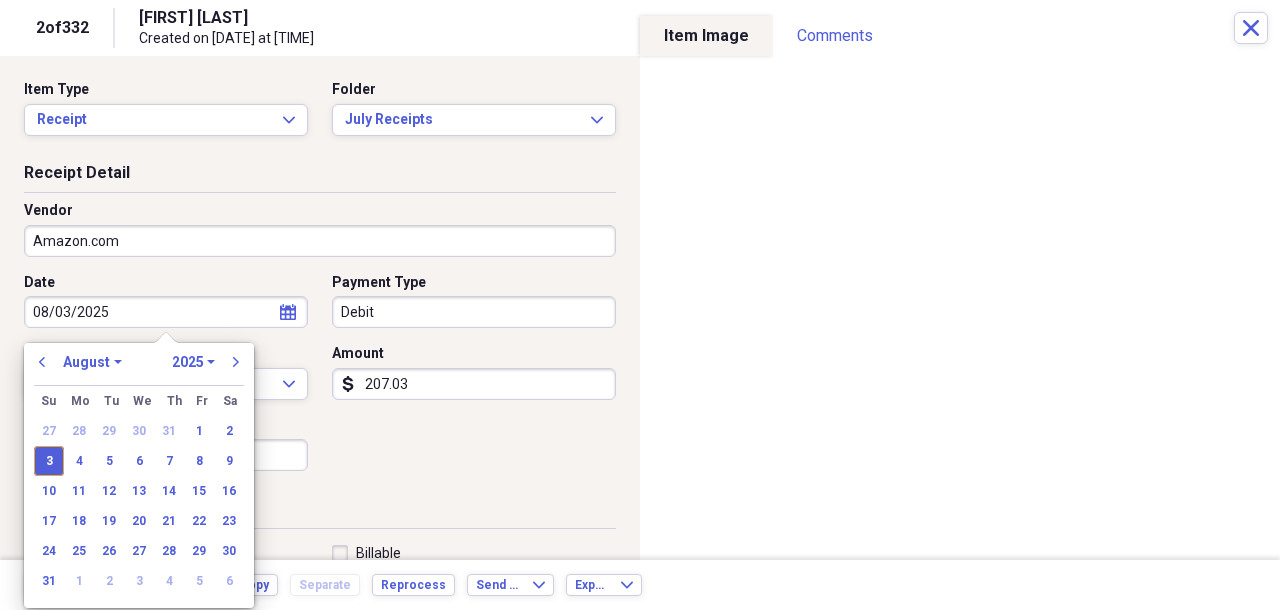 click on "08/03/2025" at bounding box center (166, 312) 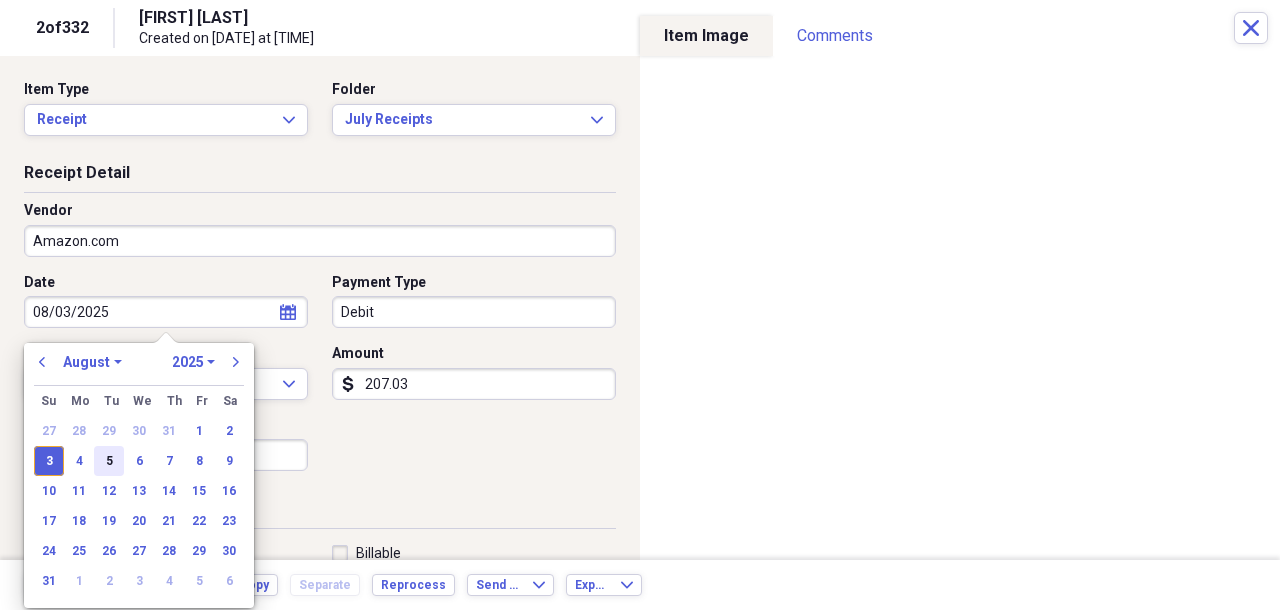 click on "5" at bounding box center (109, 461) 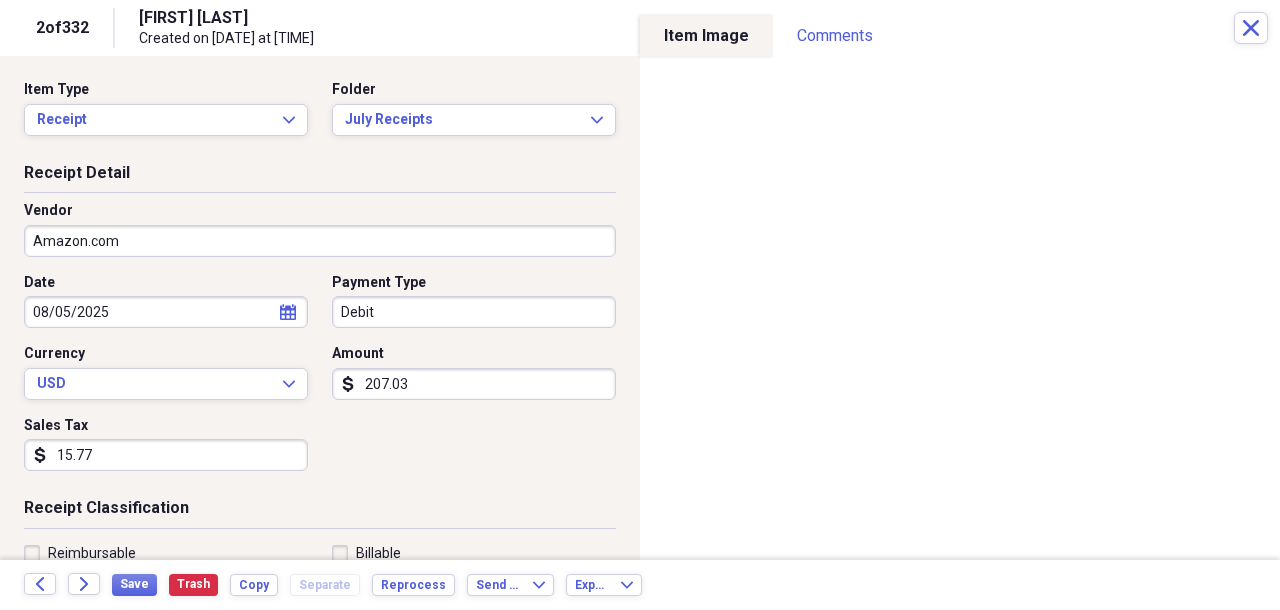 type on "08/05/2025" 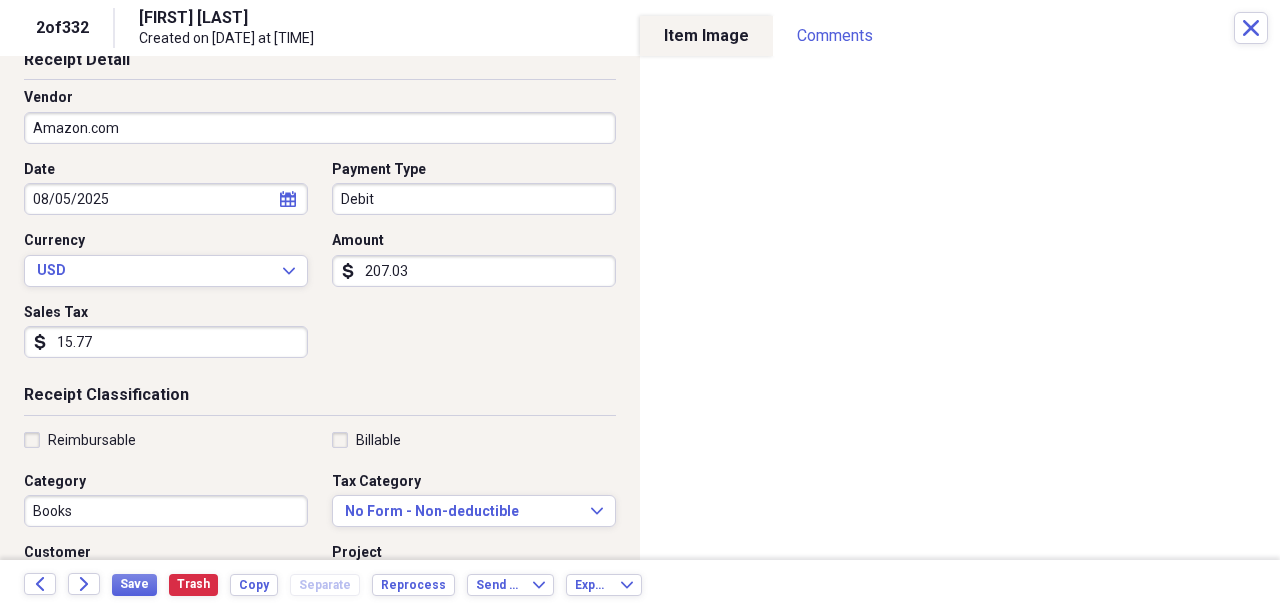 scroll, scrollTop: 136, scrollLeft: 0, axis: vertical 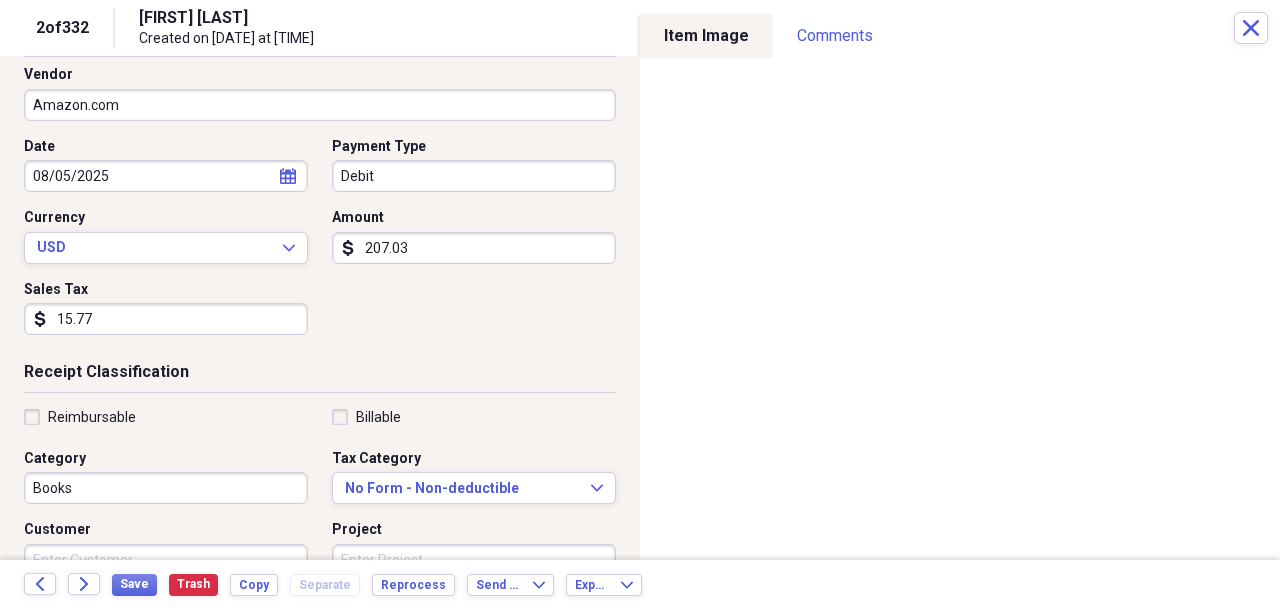 click on "Books" at bounding box center [166, 488] 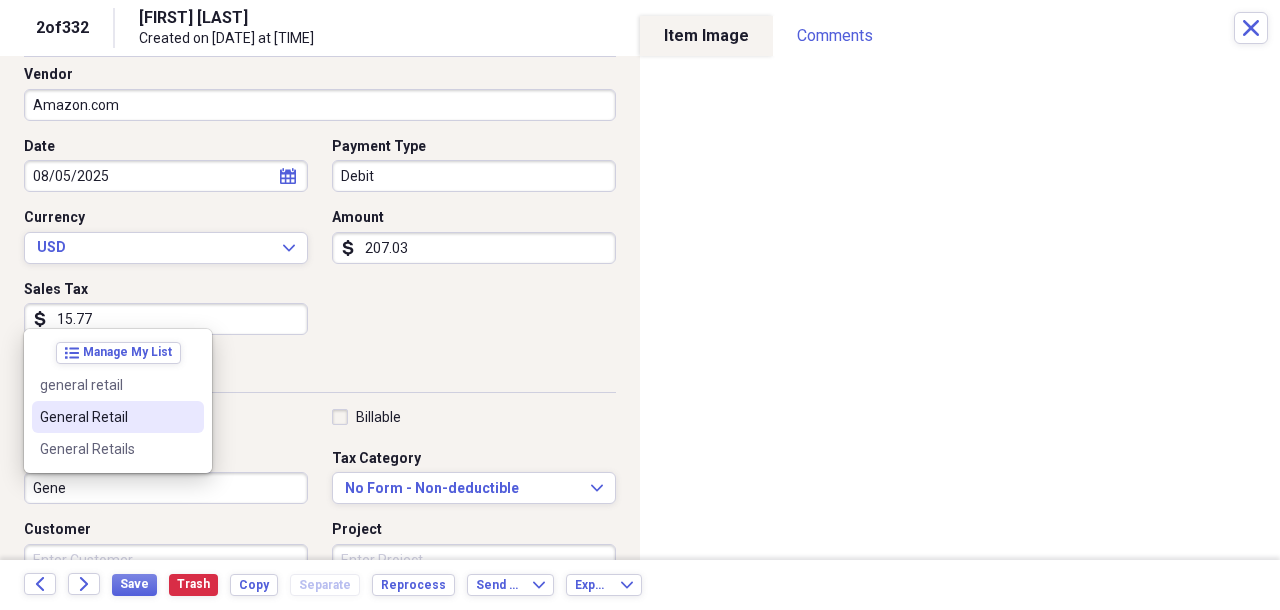 click on "General Retail" at bounding box center (106, 417) 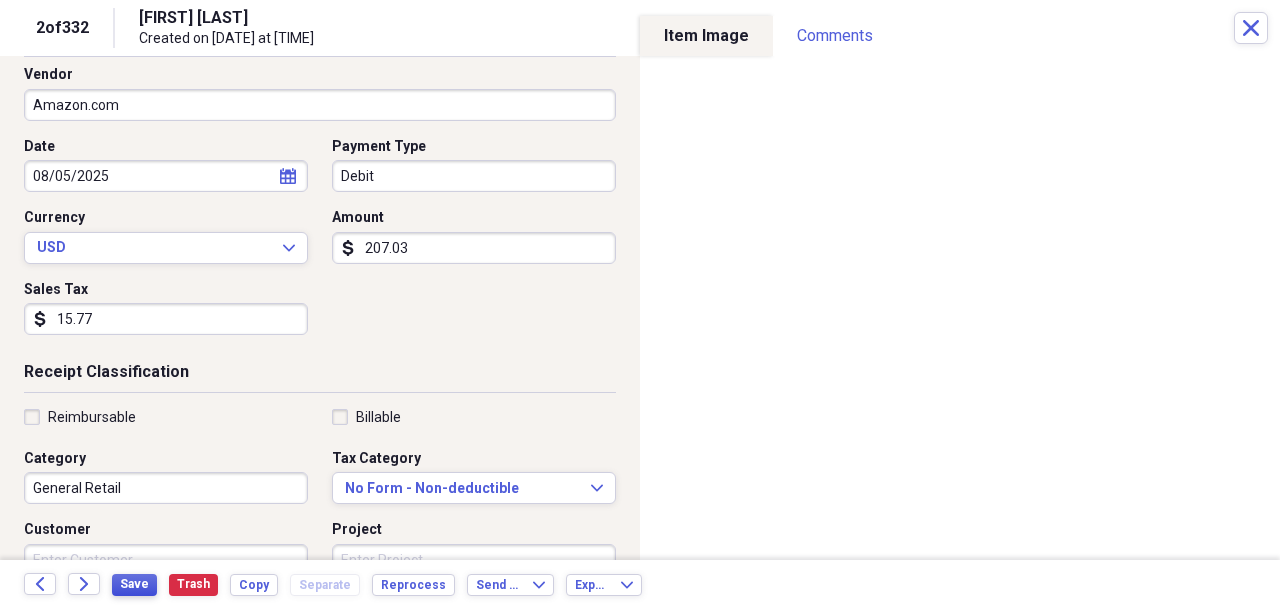 click on "Save" at bounding box center [134, 584] 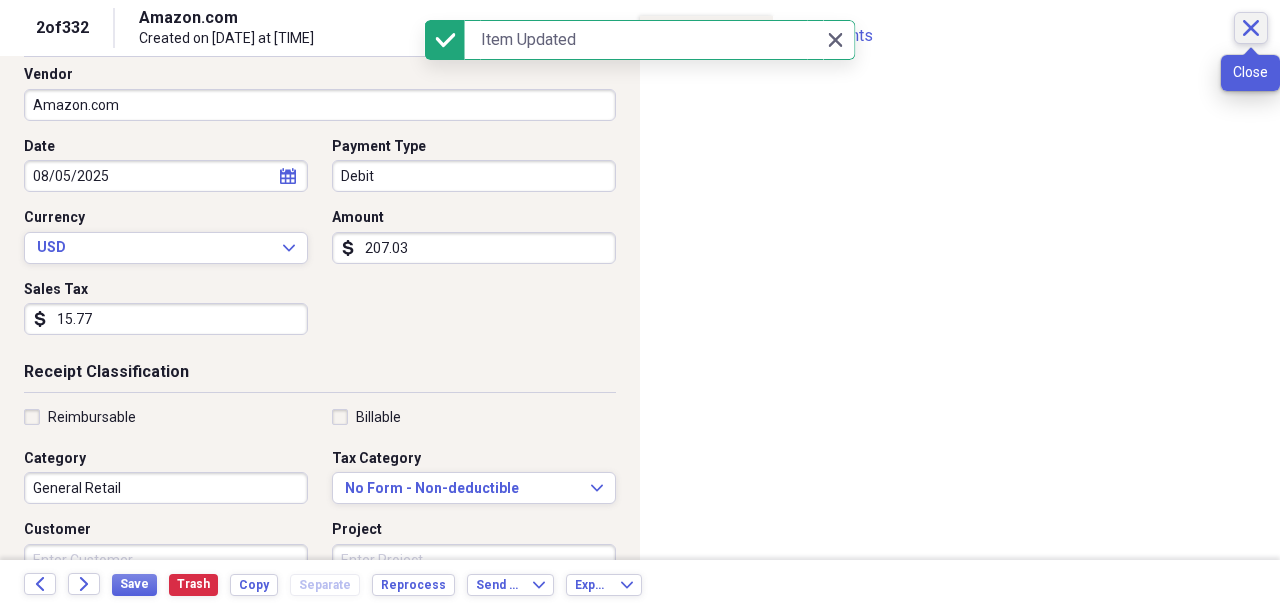click 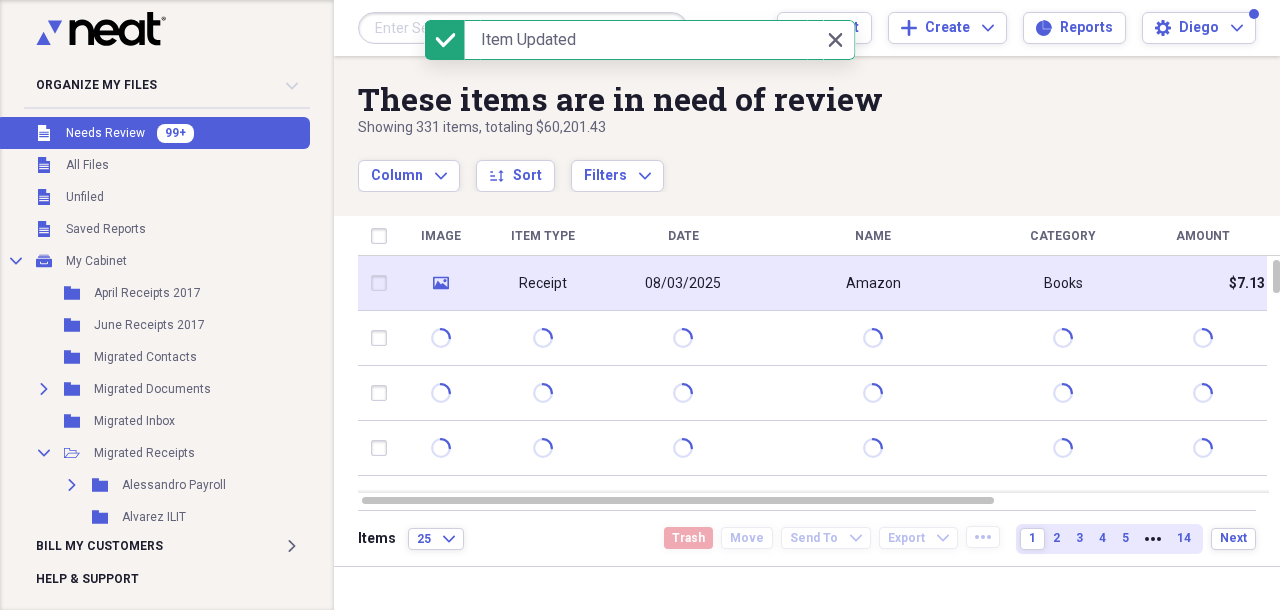 click on "08/03/2025" at bounding box center (683, 283) 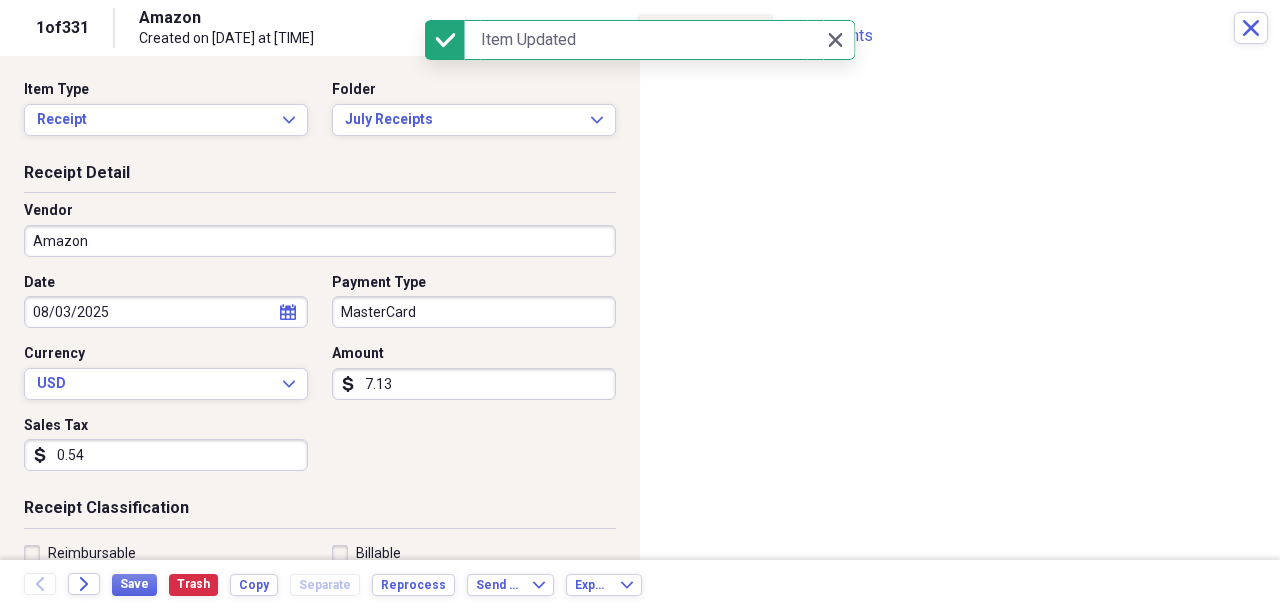click on "Amazon" at bounding box center (320, 241) 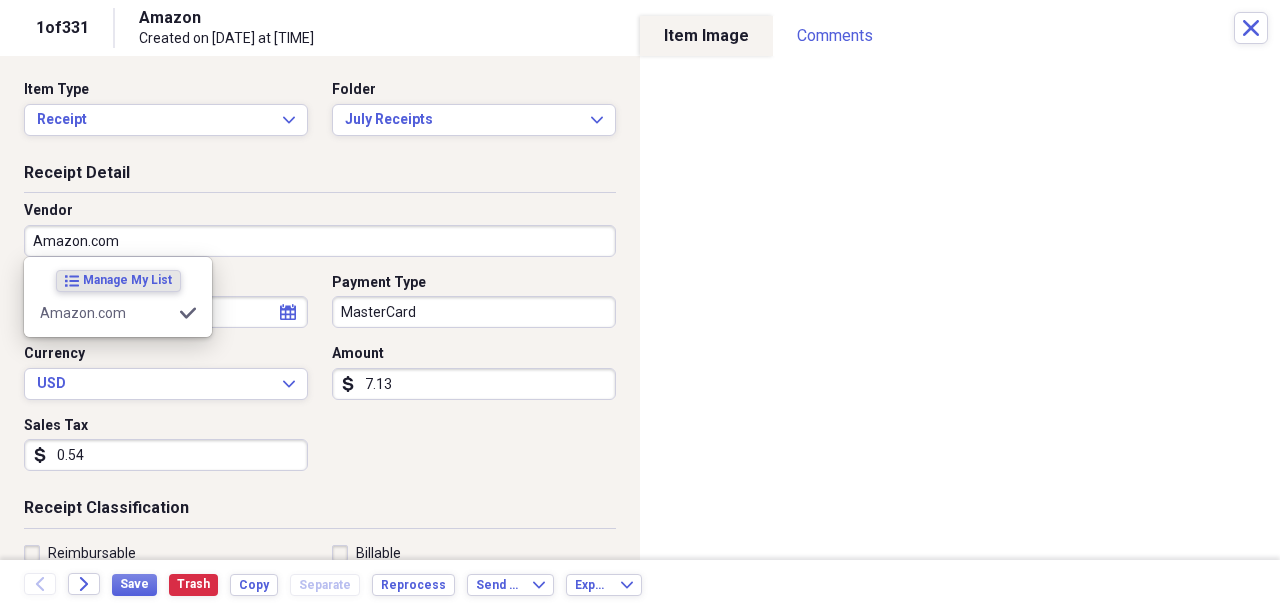 type on "Amazon.com" 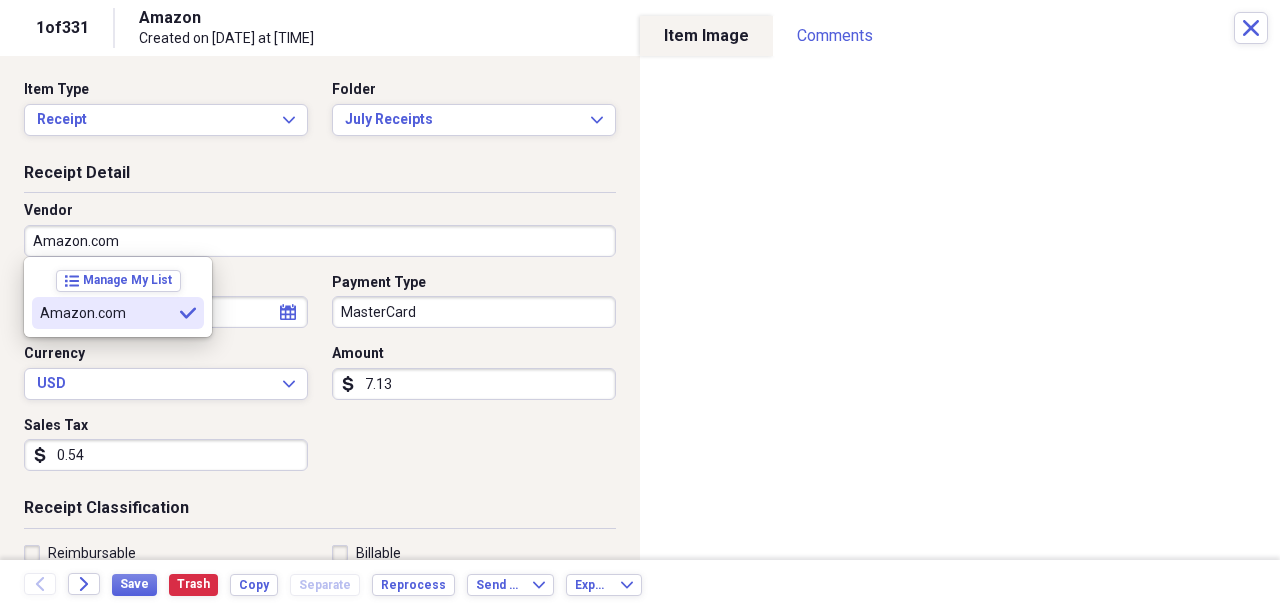 click on "Amazon.com" at bounding box center [106, 313] 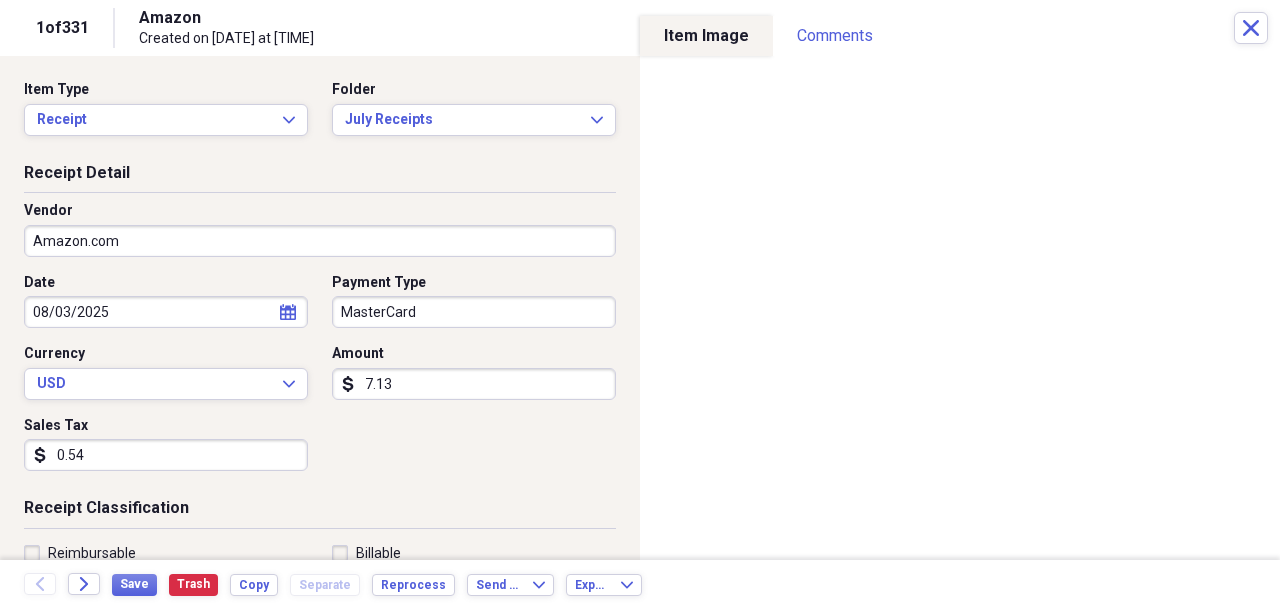 click on "08/03/2025" at bounding box center [166, 312] 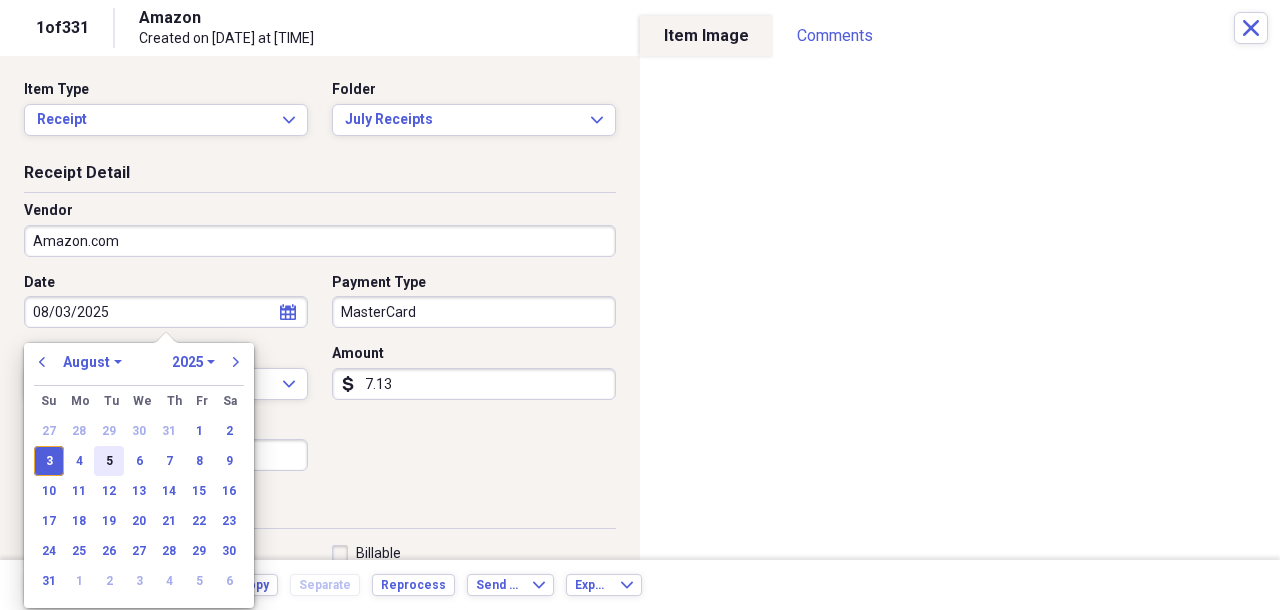 click on "5" at bounding box center (109, 461) 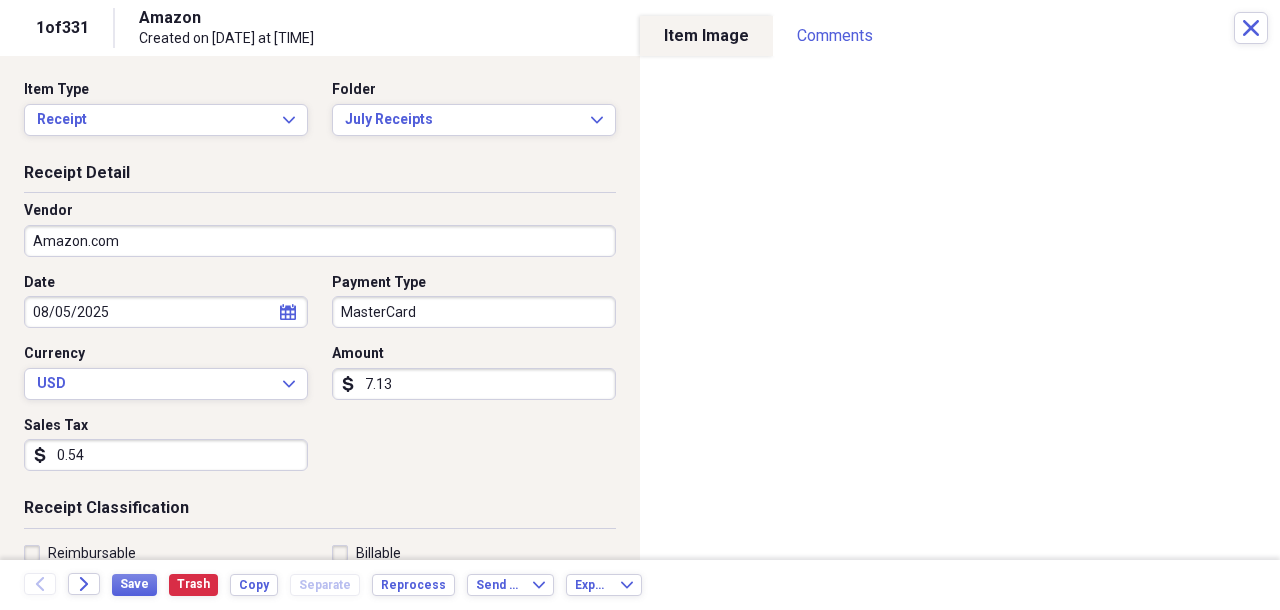 click on "Organize My Files 99+ Collapse Unfiled Needs Review 99+ Unfiled All Files Unfiled Unfiled Unfiled Saved Reports Collapse My Cabinet My Cabinet Add Folder Folder April Receipts 2017 Add Folder Folder June Receipts 2017 Add Folder Folder Migrated Contacts Add Folder Expand Folder Migrated Documents Add Folder Folder Migrated Inbox Add Folder Collapse Open Folder Migrated Receipts Add Folder Expand Folder Alessandro Payroll Add Folder Folder Alvarez ILIT Add Folder Expand Folder Amex Add Folder Expand Folder Amex Platinum Add Folder Folder Best Buy Statements Add Folder Folder Cadial Investments Add Folder Expand Folder Capital One X Add Folder Expand Folder Chase Credit Card Add Folder Expand Folder Chase Sapphire Add Folder Expand Folder HSA Add Folder Expand Folder Joaquin Payroll Add Folder Folder Laredo Country Club Add Folder Expand Folder MZ Payroll Add Folder Folder OPMA ILIT Add Folder Expand Folder Optima Add Folder Expand Folder Raphael Payroll Add Folder Expand Folder Santander Serfin Add Folder UBS" at bounding box center [640, 305] 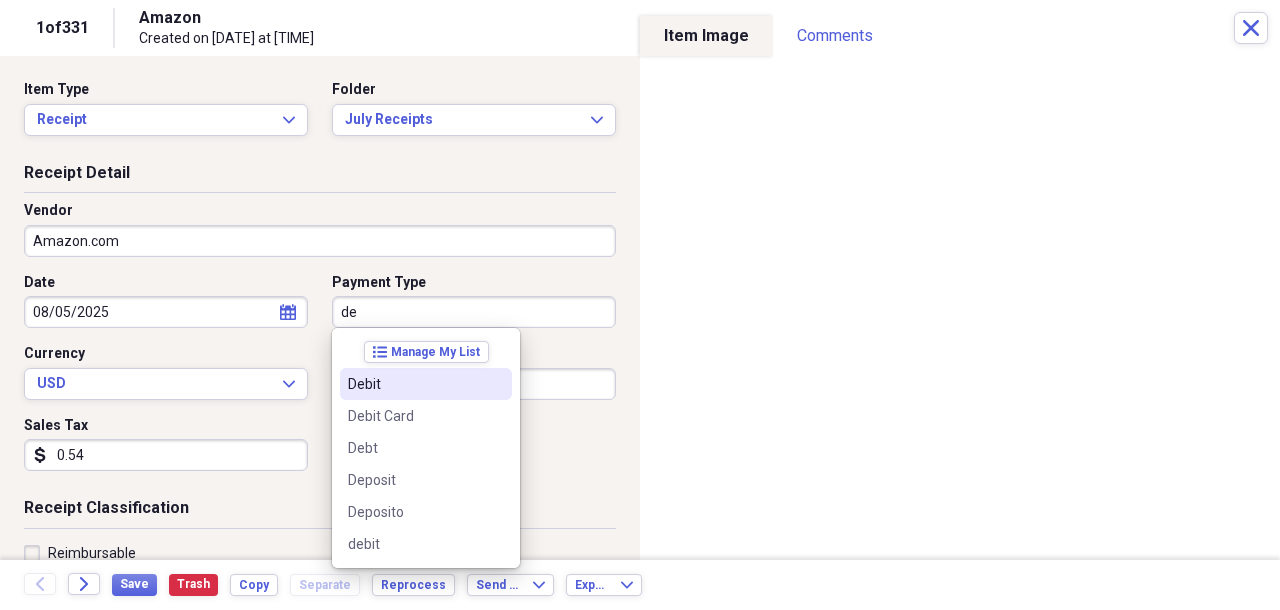 click on "Debit" at bounding box center (414, 384) 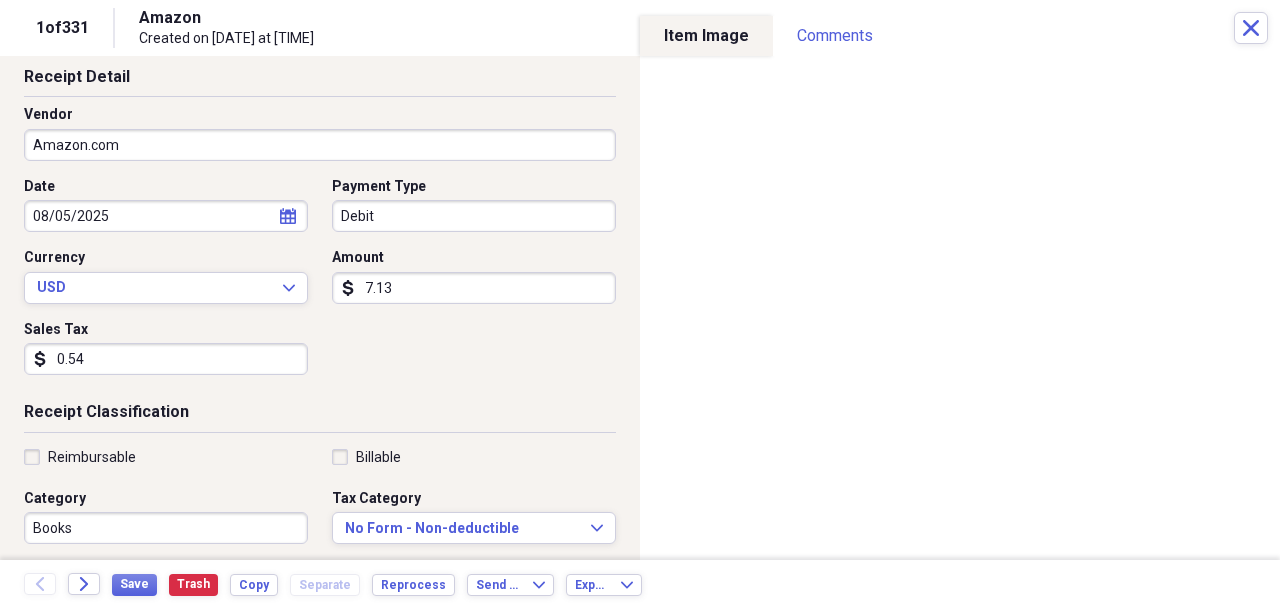 scroll, scrollTop: 102, scrollLeft: 0, axis: vertical 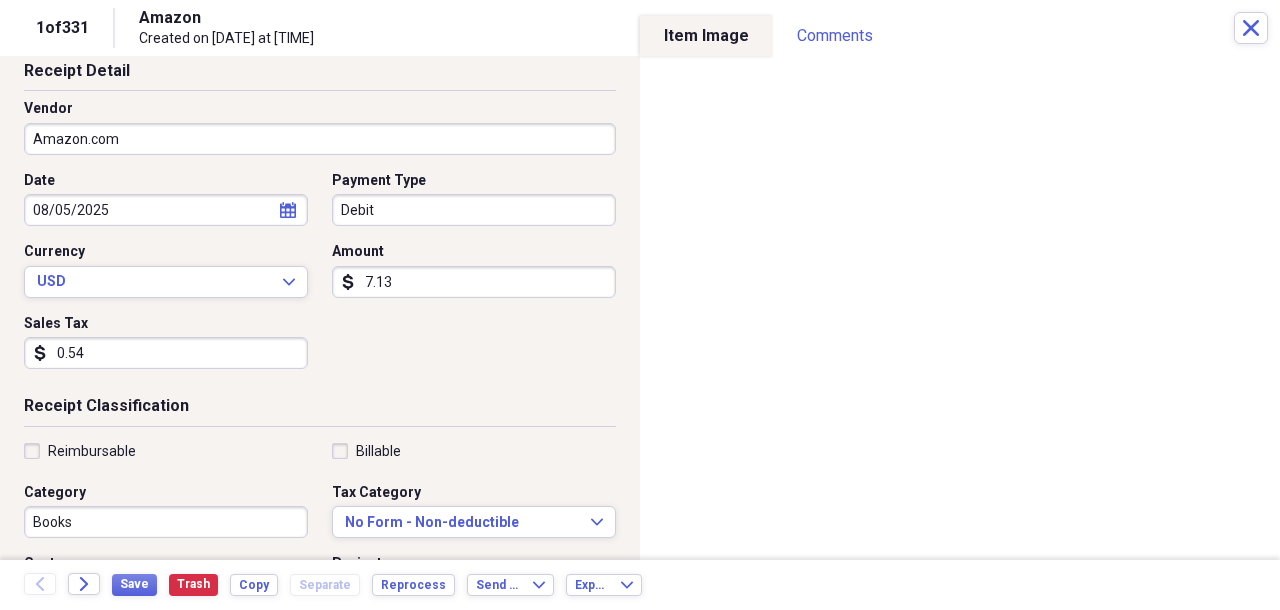 click on "Books" at bounding box center [166, 522] 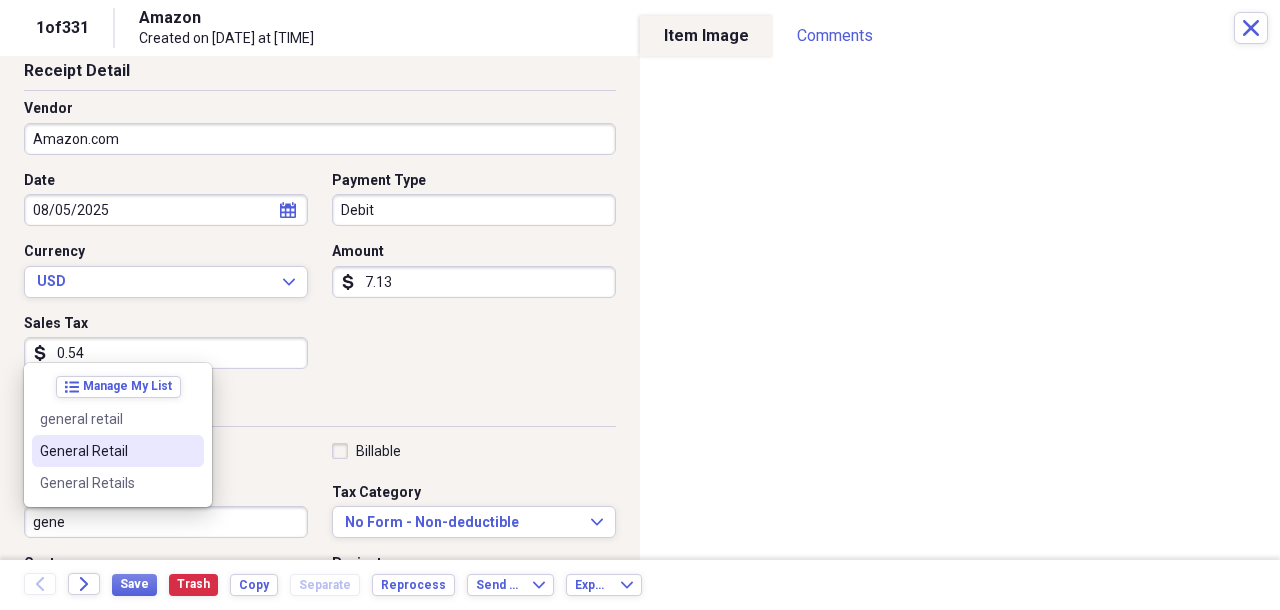 click on "General Retail" at bounding box center [106, 451] 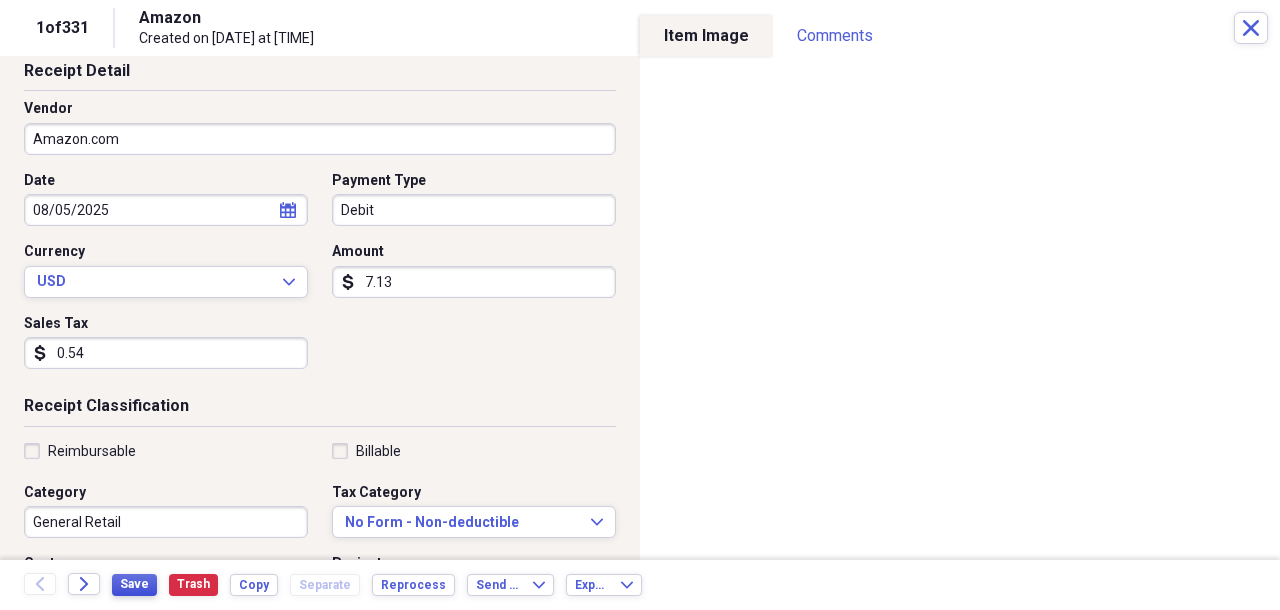 click on "Save" at bounding box center [134, 584] 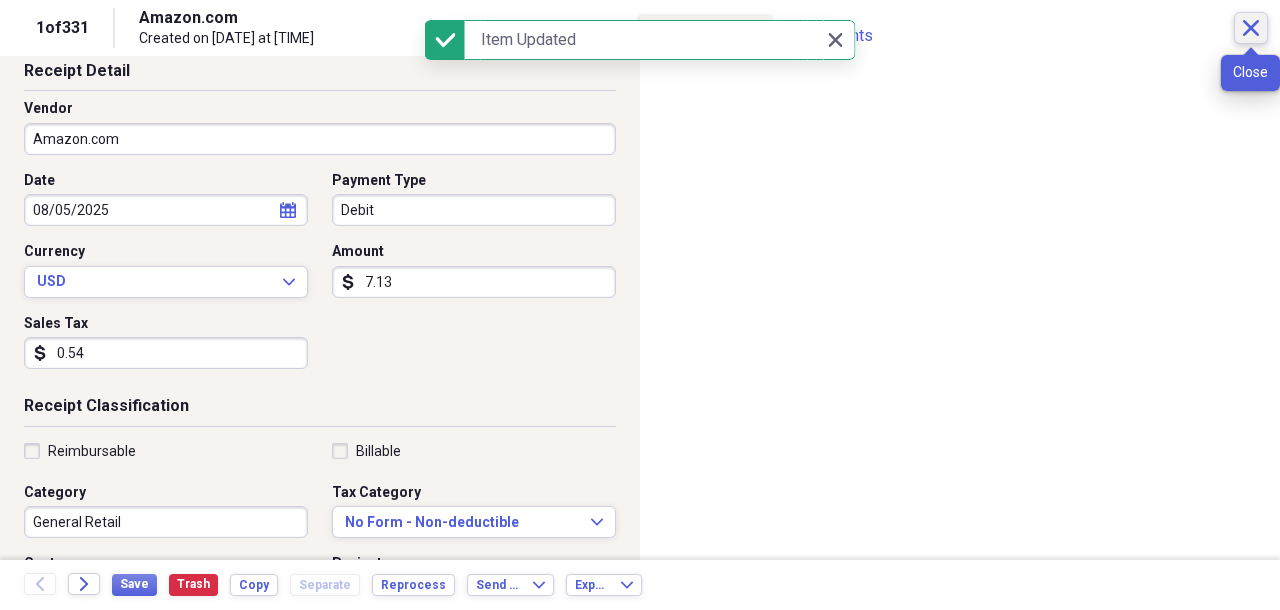 click on "Close" 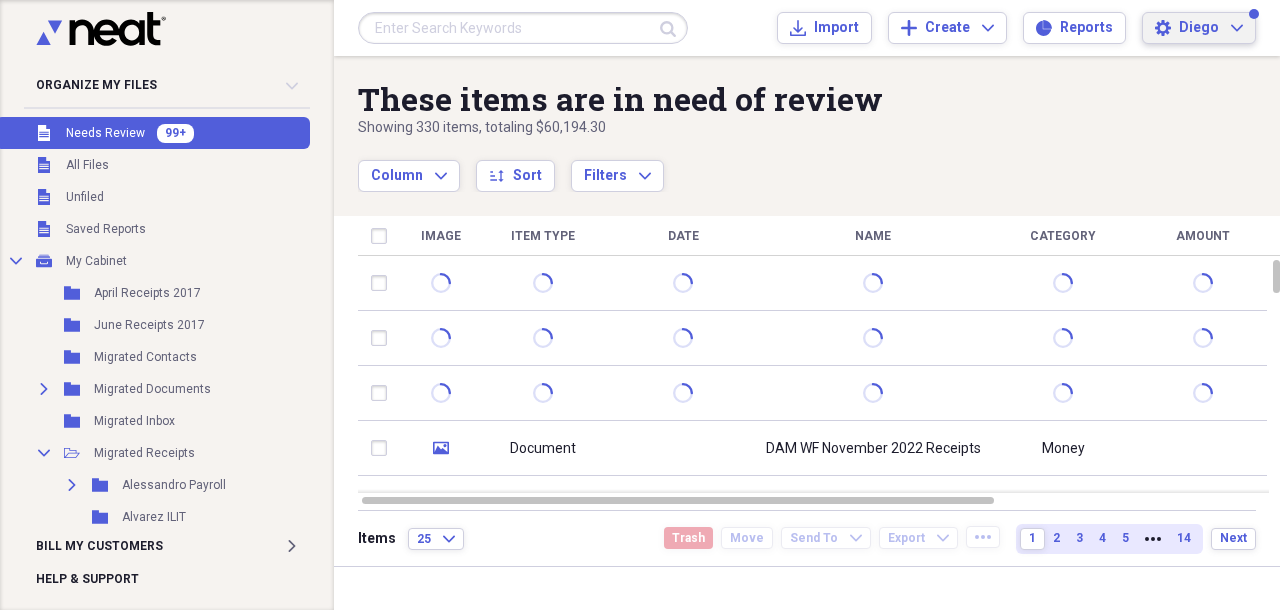 click on "Diego" at bounding box center (1199, 28) 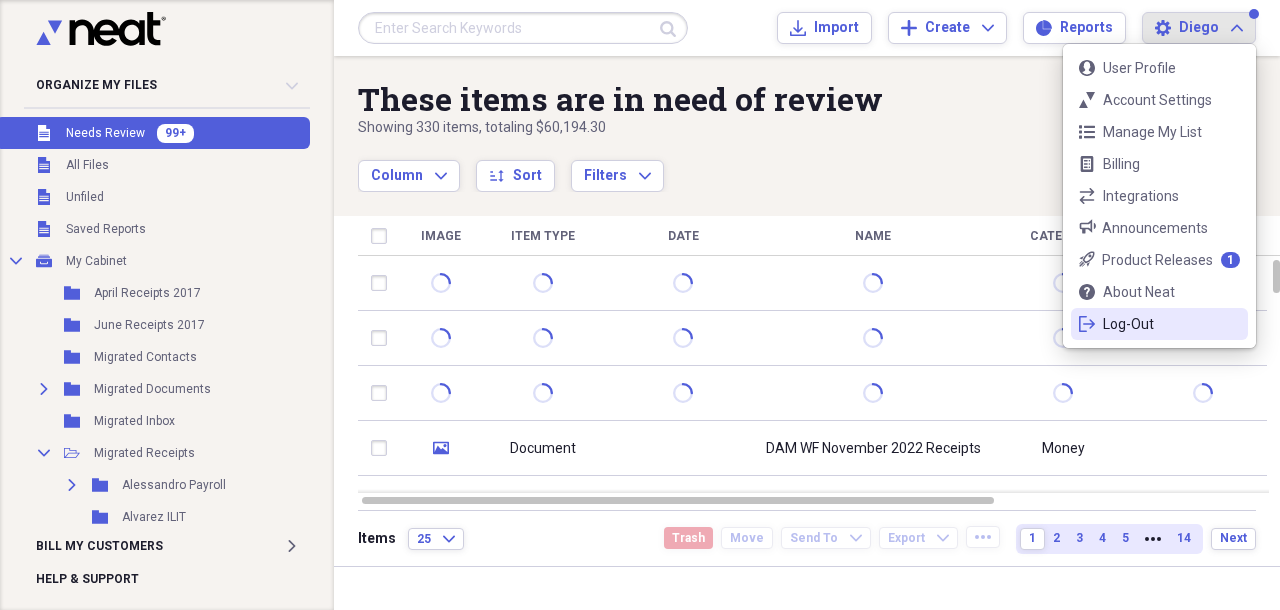 click on "Log-Out" at bounding box center [1159, 324] 